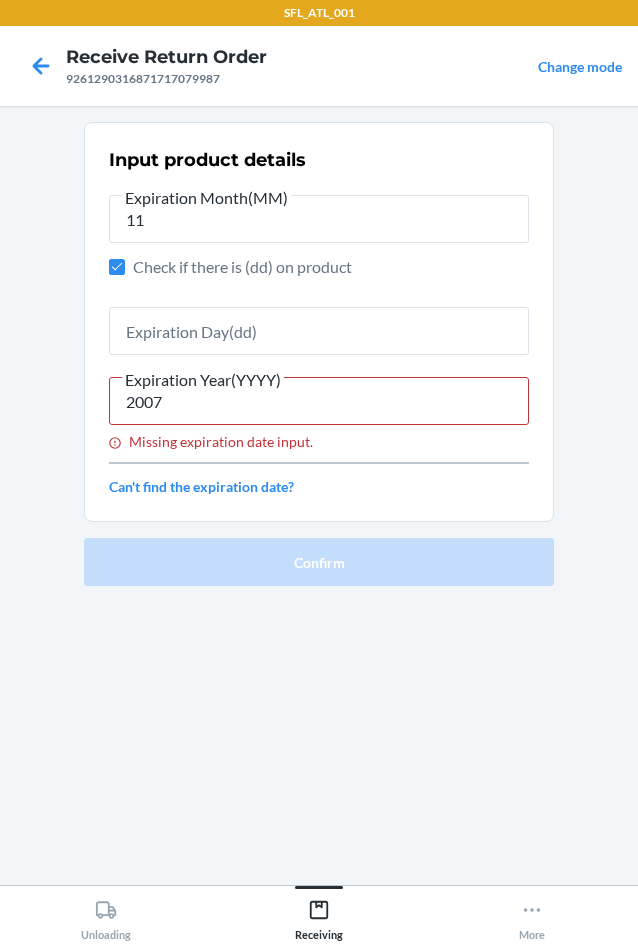 scroll, scrollTop: 0, scrollLeft: 0, axis: both 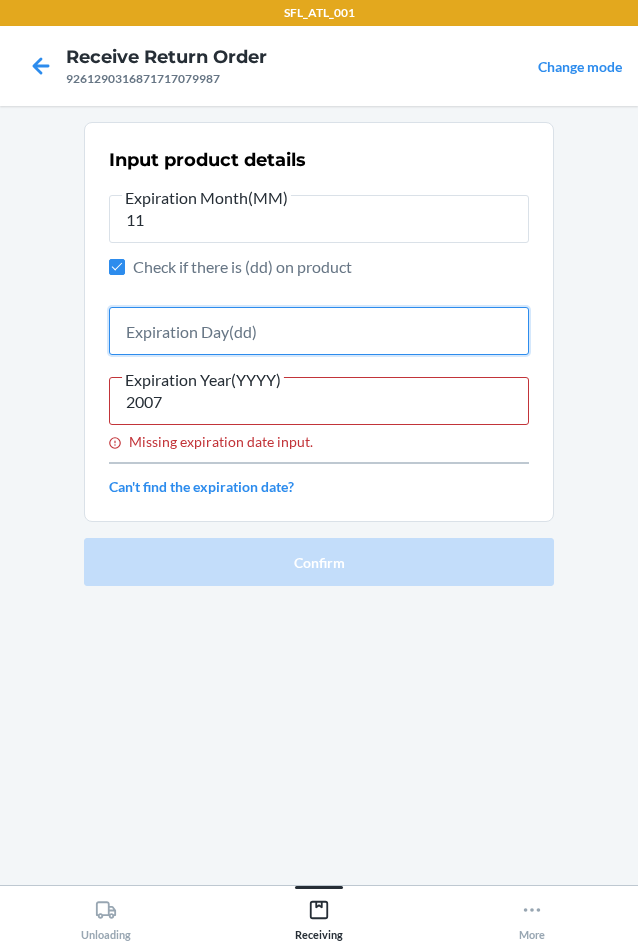 click at bounding box center [319, 331] 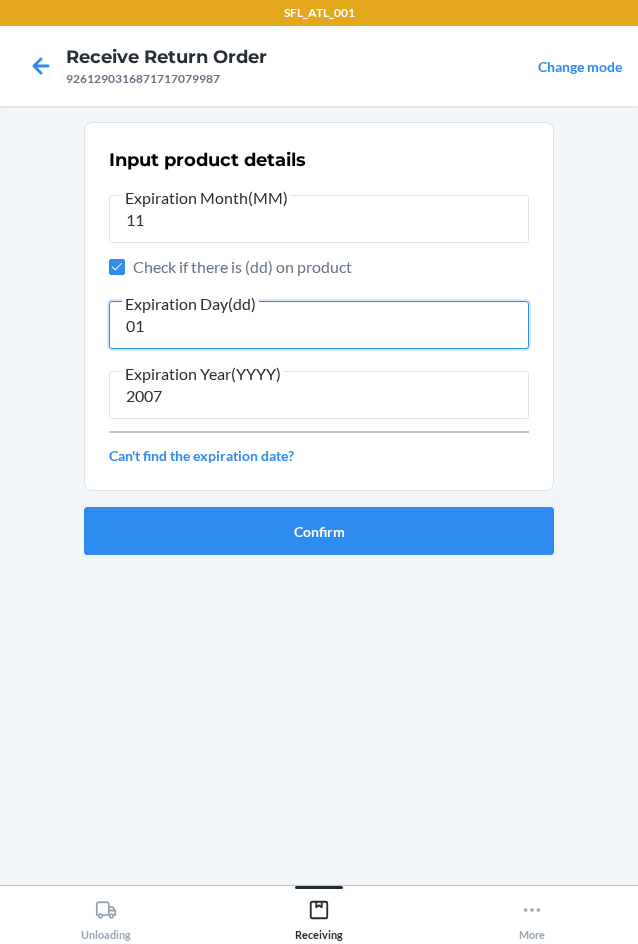 type on "01" 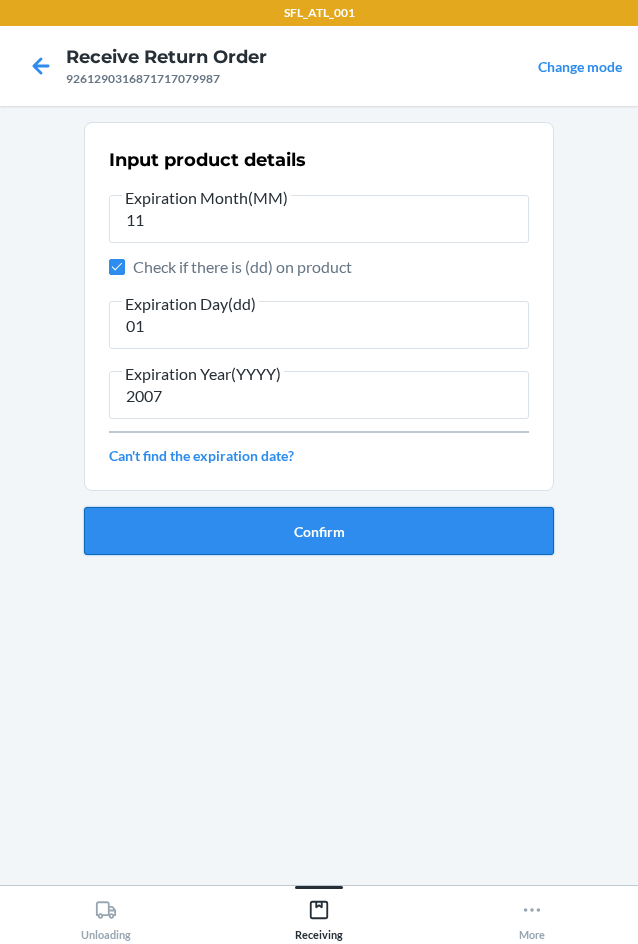 click on "Confirm" at bounding box center [319, 531] 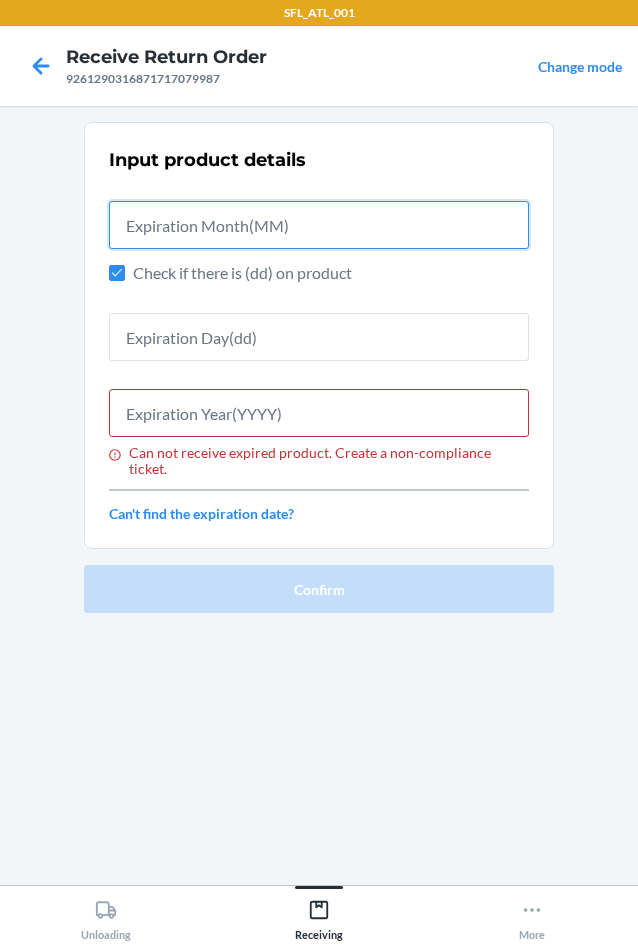 click at bounding box center [319, 225] 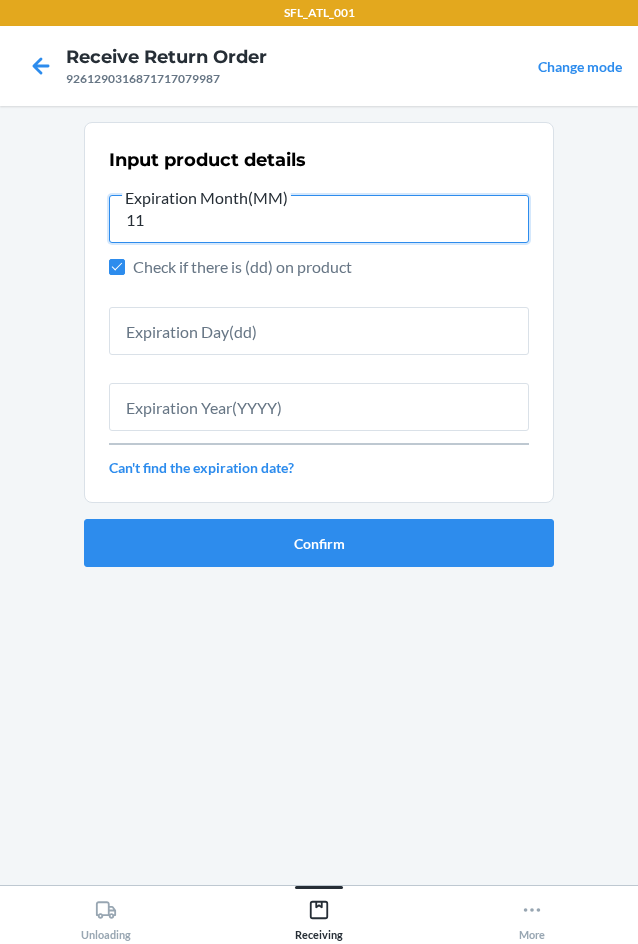 type on "11" 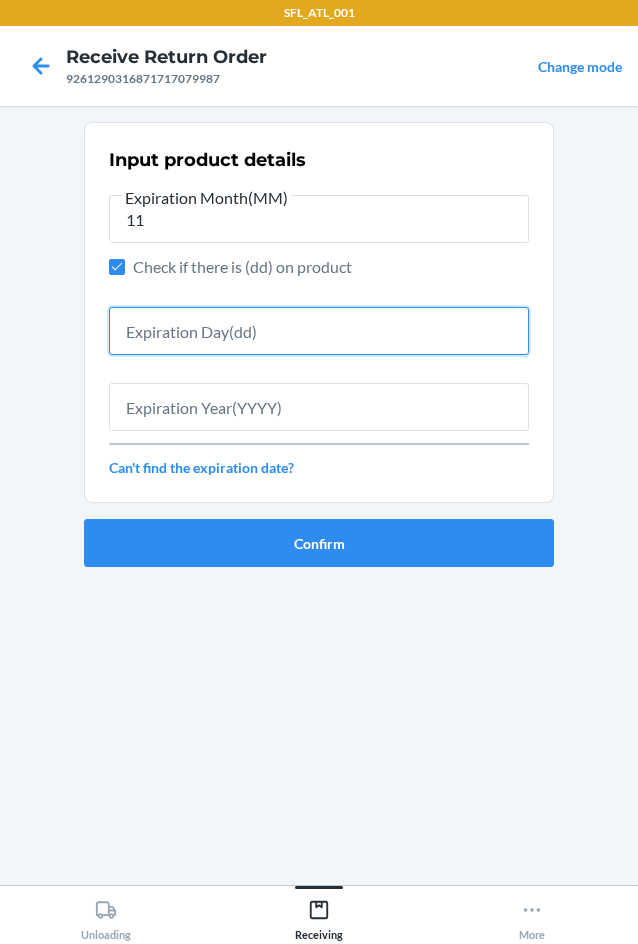 click at bounding box center (319, 331) 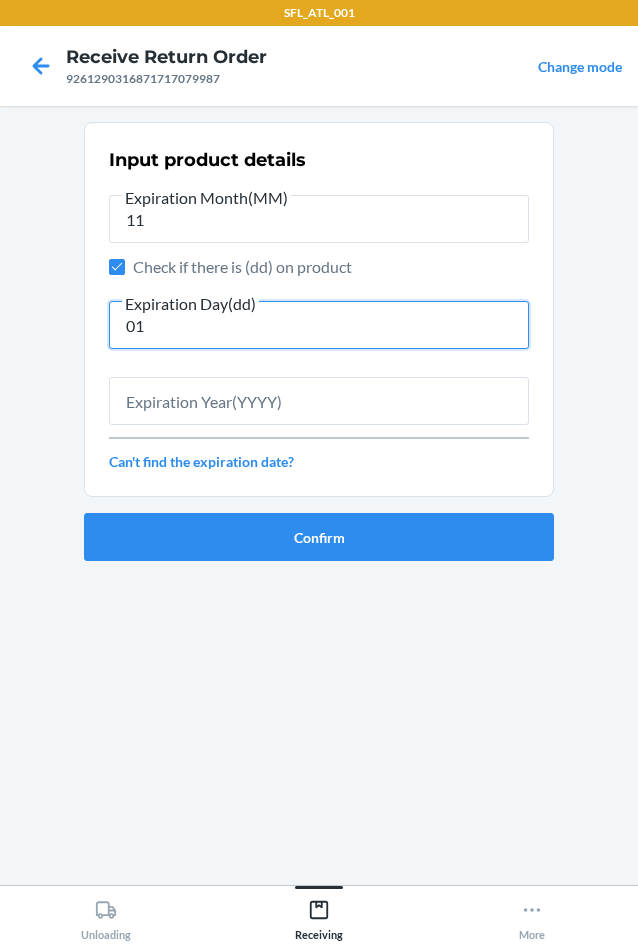 type on "01" 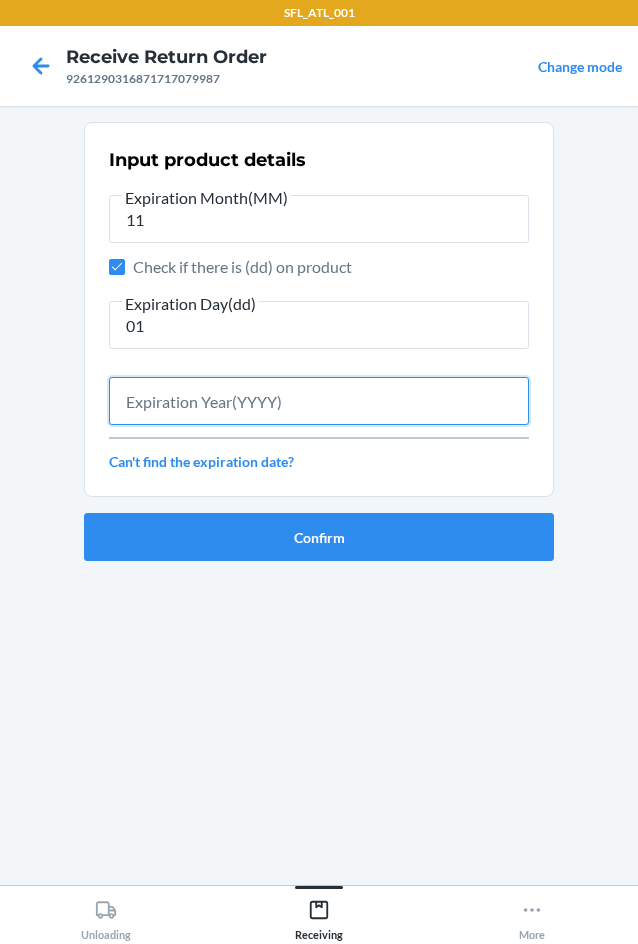 click at bounding box center (319, 401) 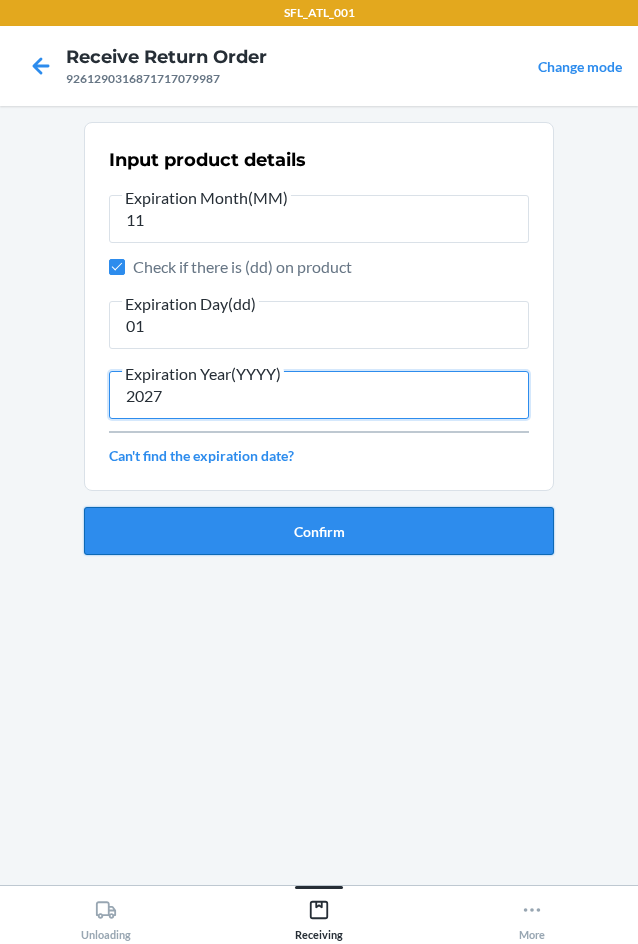 type on "2027" 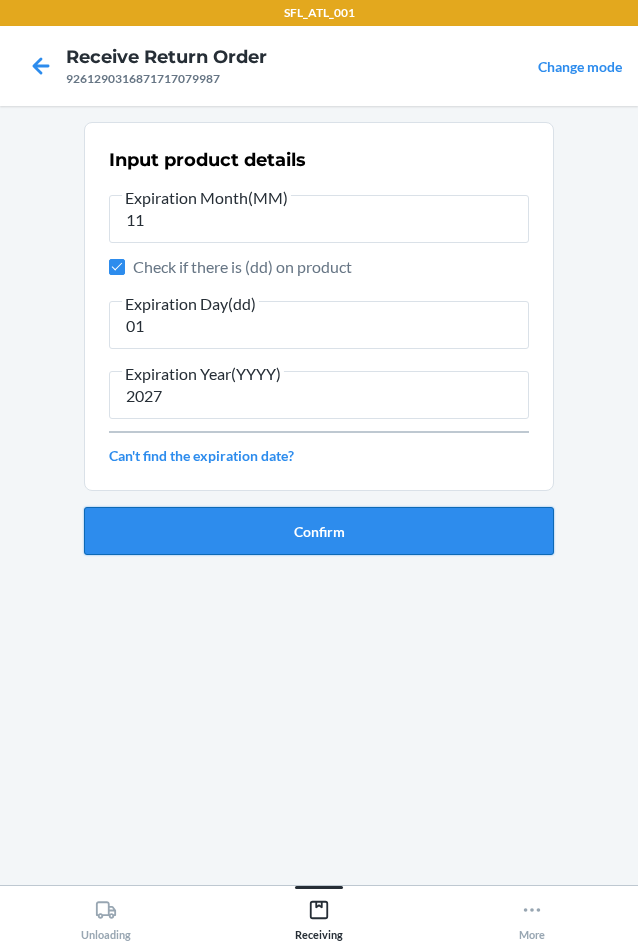 click on "Confirm" at bounding box center (319, 531) 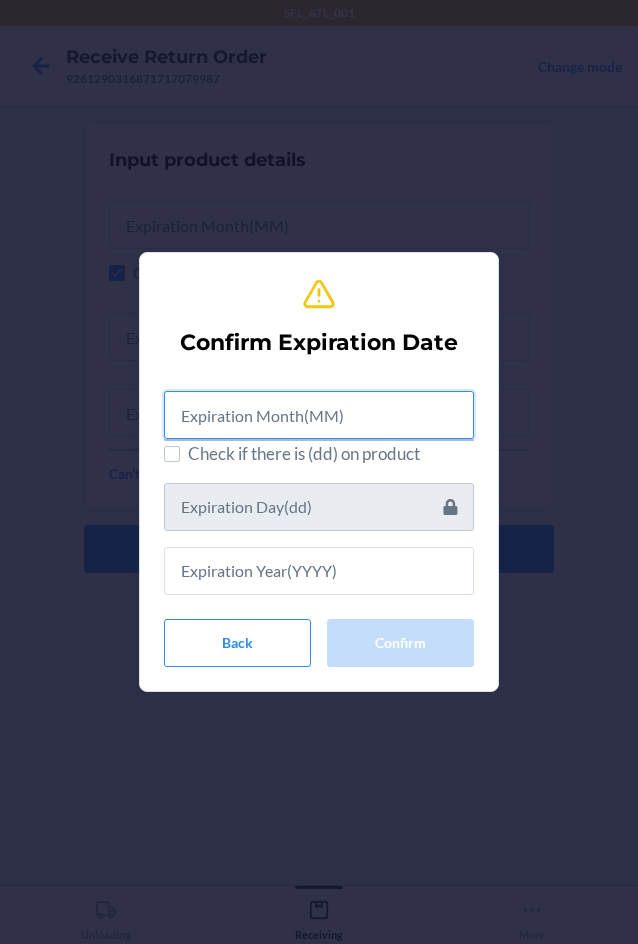 click at bounding box center [319, 415] 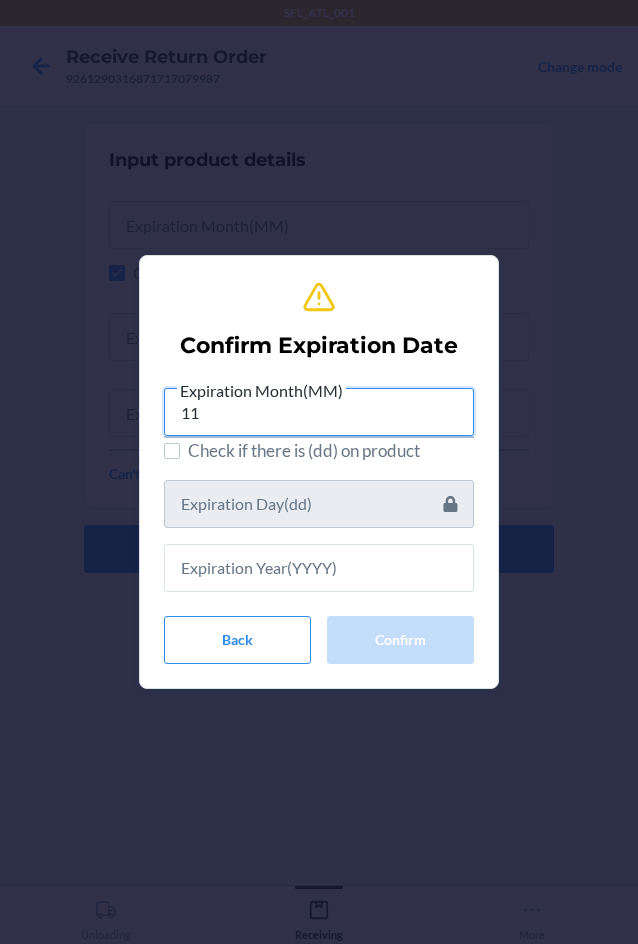type on "11" 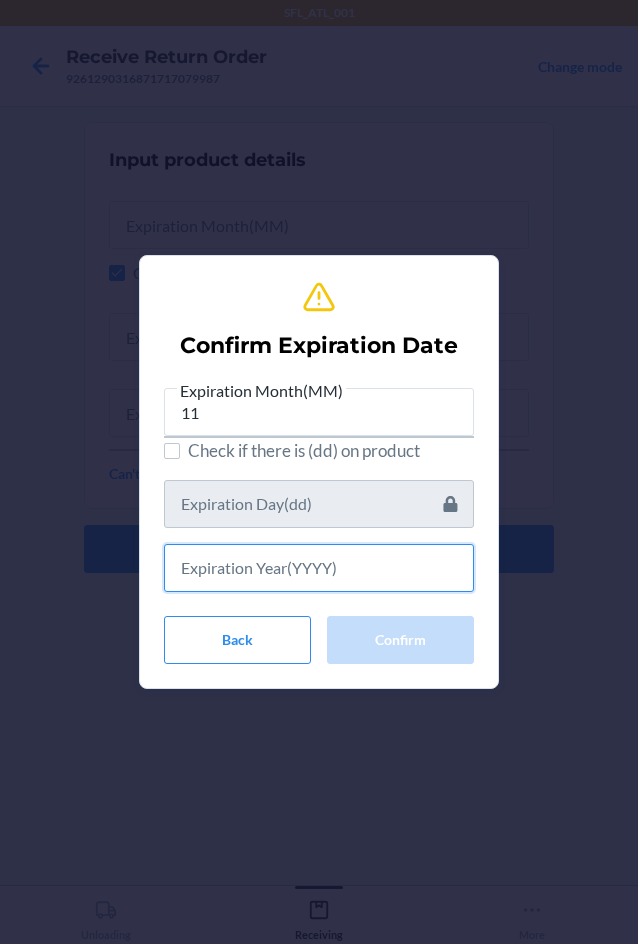 click at bounding box center (319, 568) 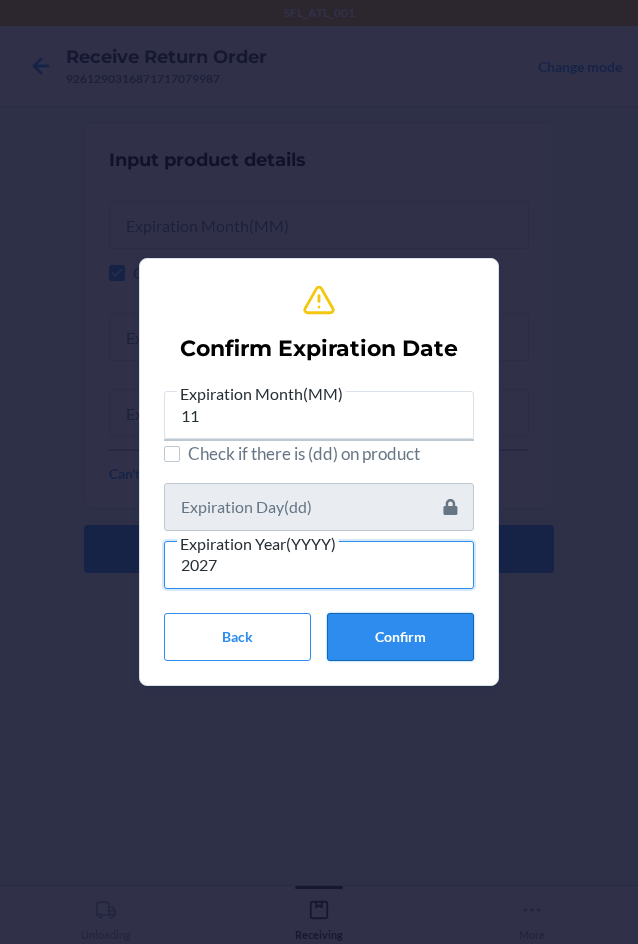 type on "2027" 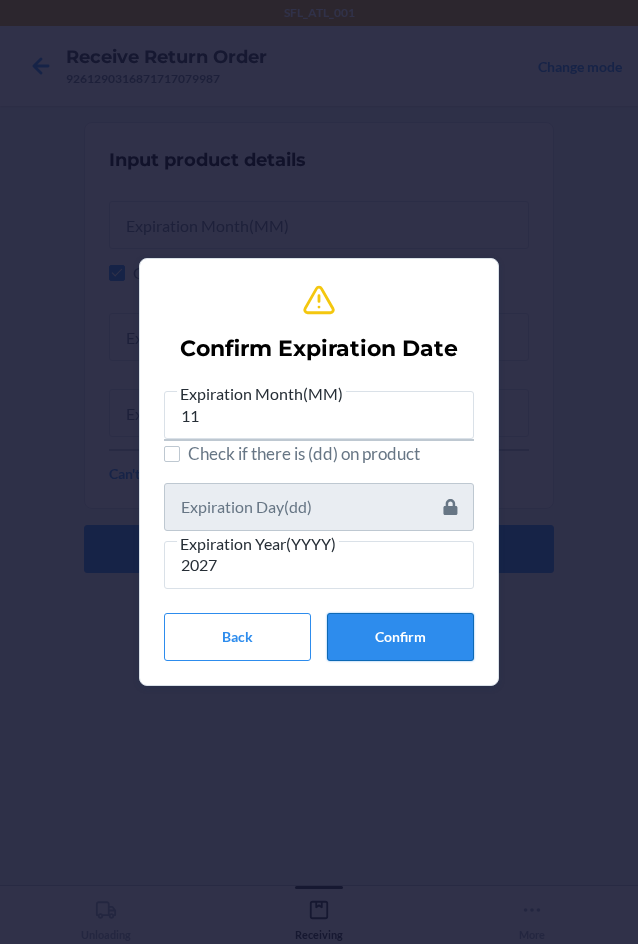 click on "Confirm" at bounding box center (400, 637) 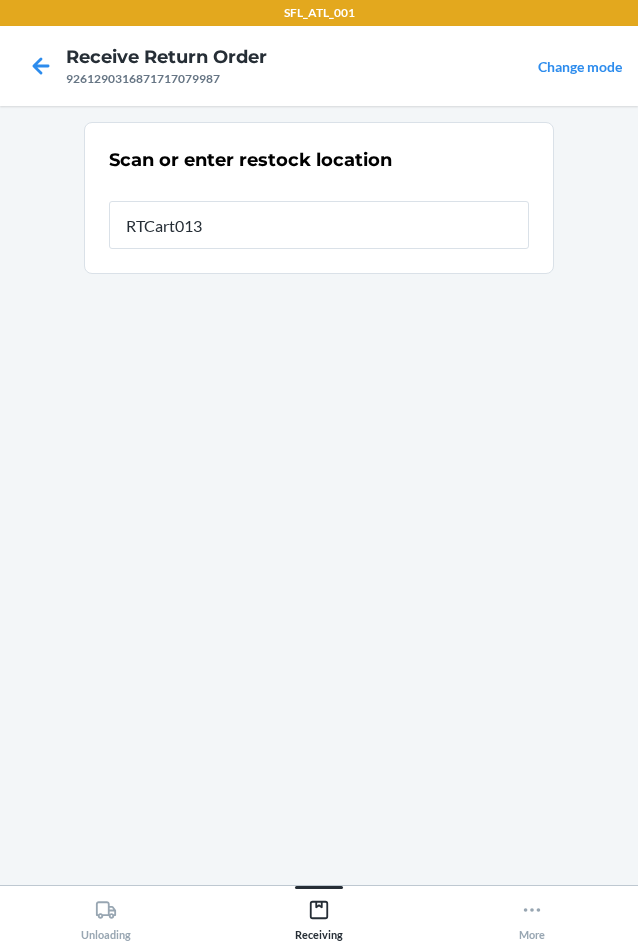 type on "RTCart013" 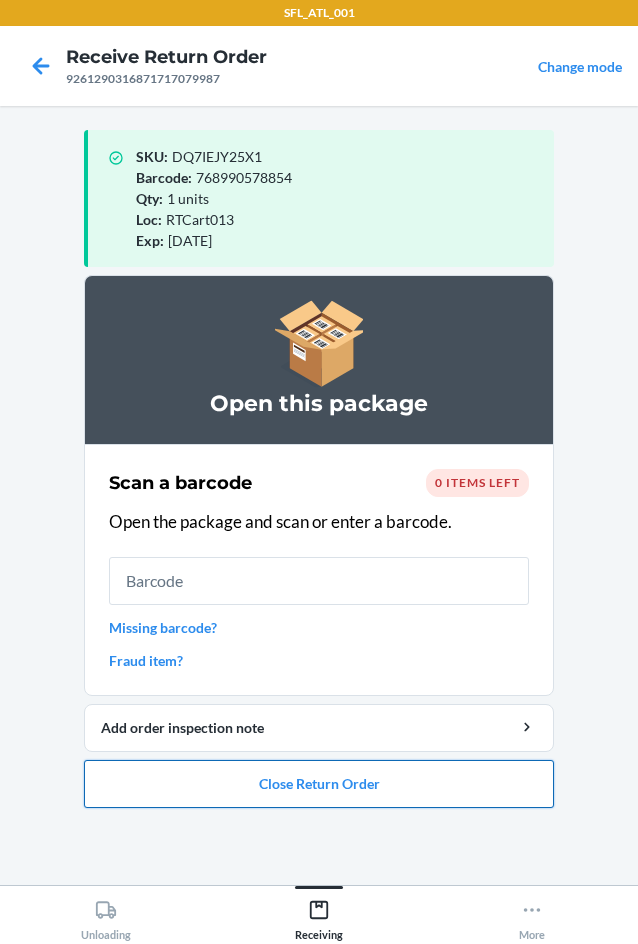 click on "Close Return Order" at bounding box center [319, 784] 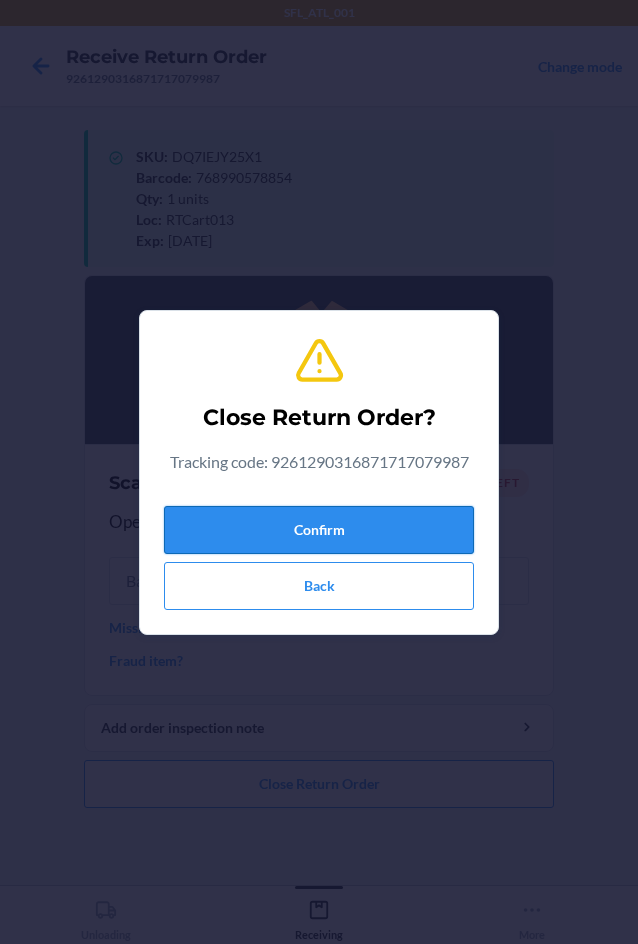click on "Confirm" at bounding box center (319, 530) 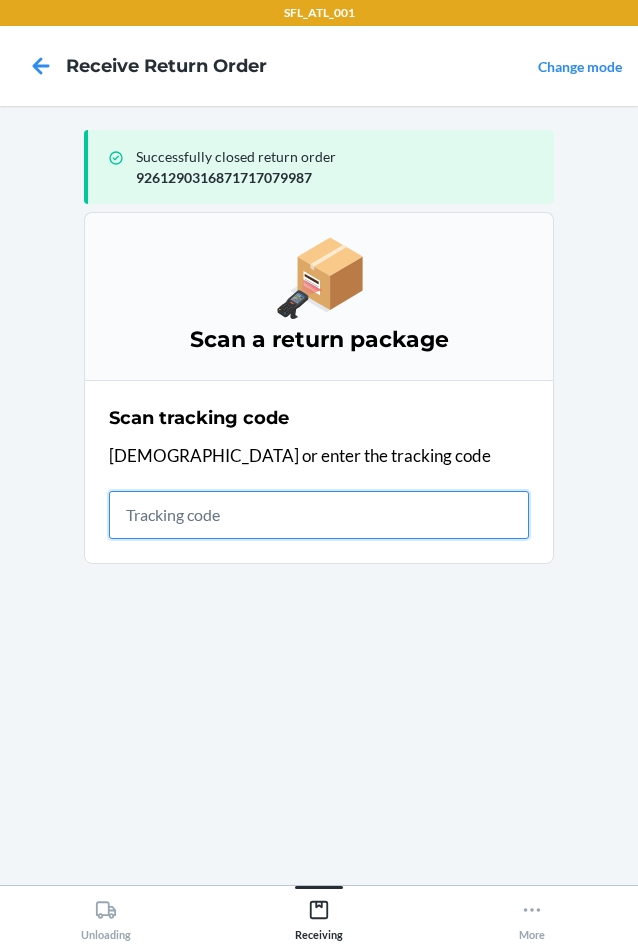 click at bounding box center [319, 515] 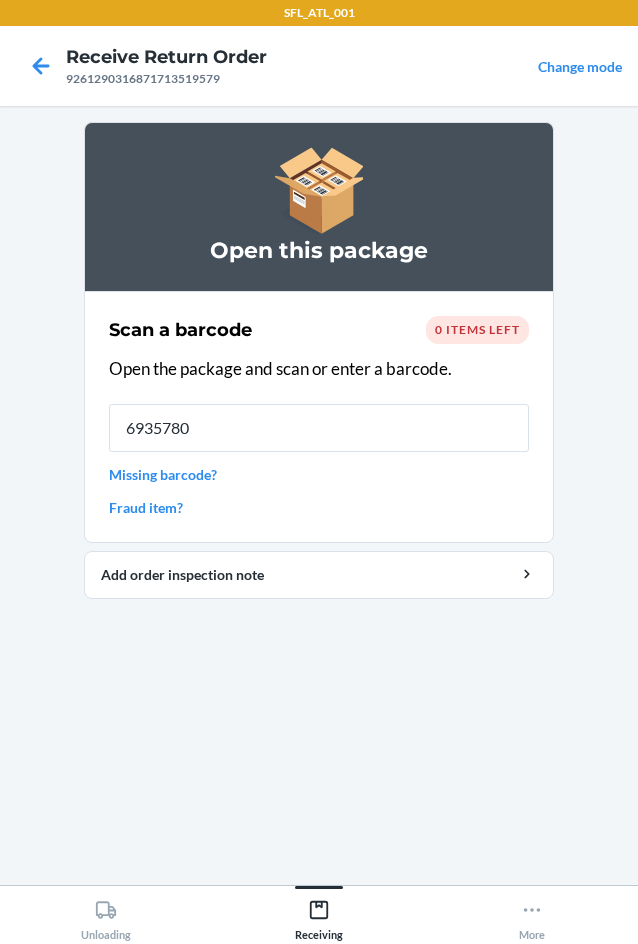 type on "69357801" 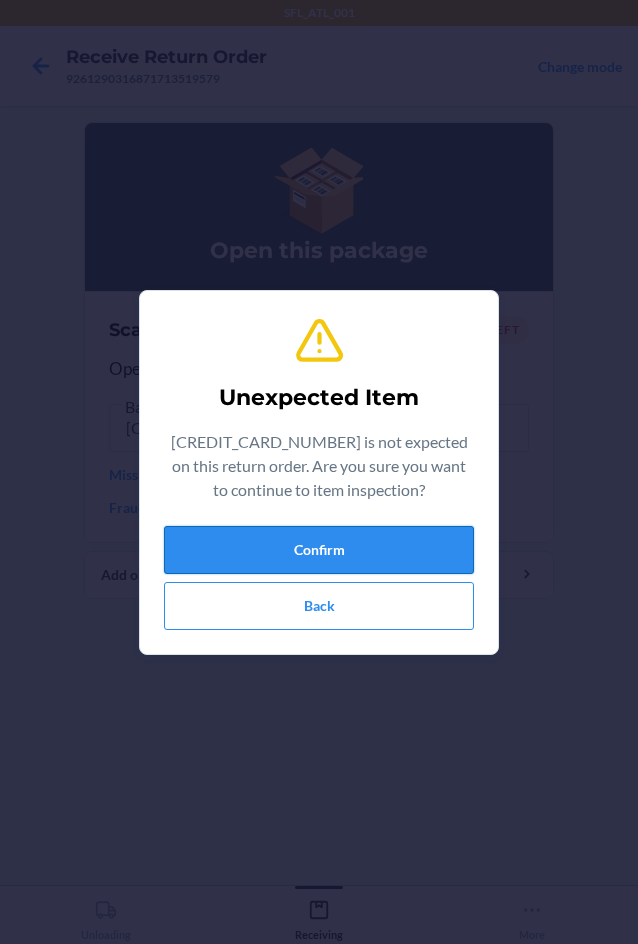 click on "Confirm" at bounding box center [319, 550] 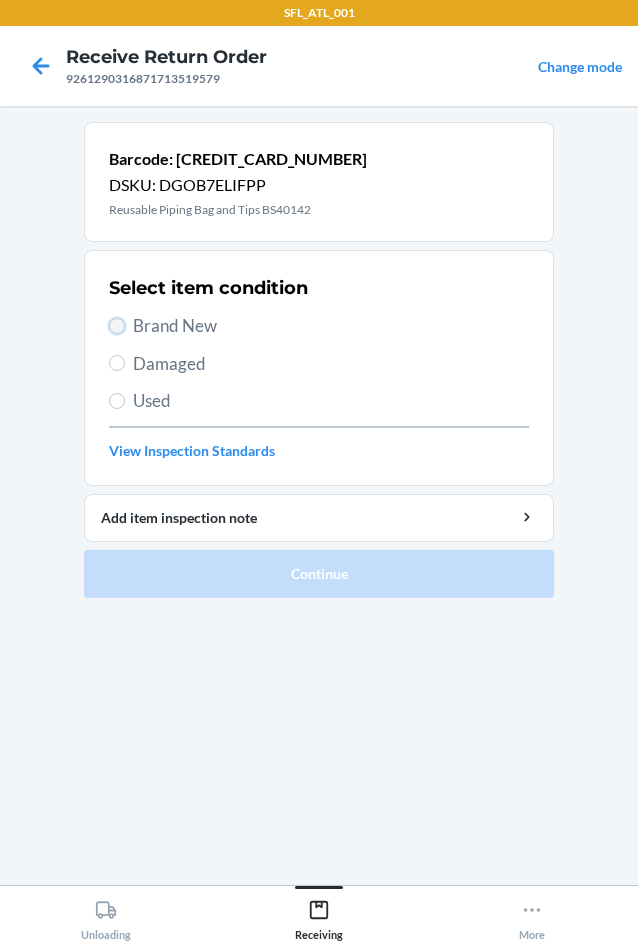 click on "Brand New" at bounding box center [117, 326] 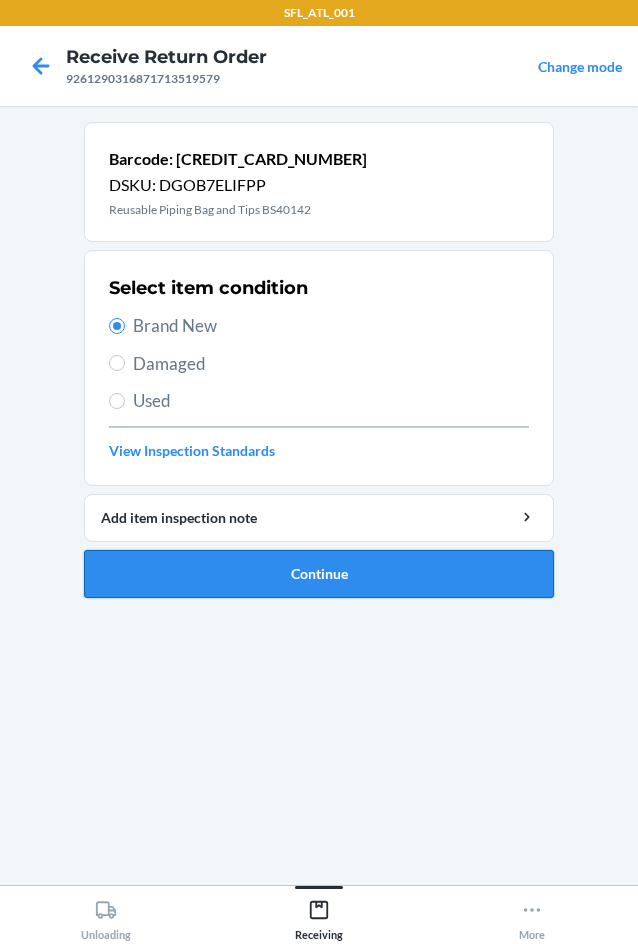 click on "Continue" at bounding box center (319, 574) 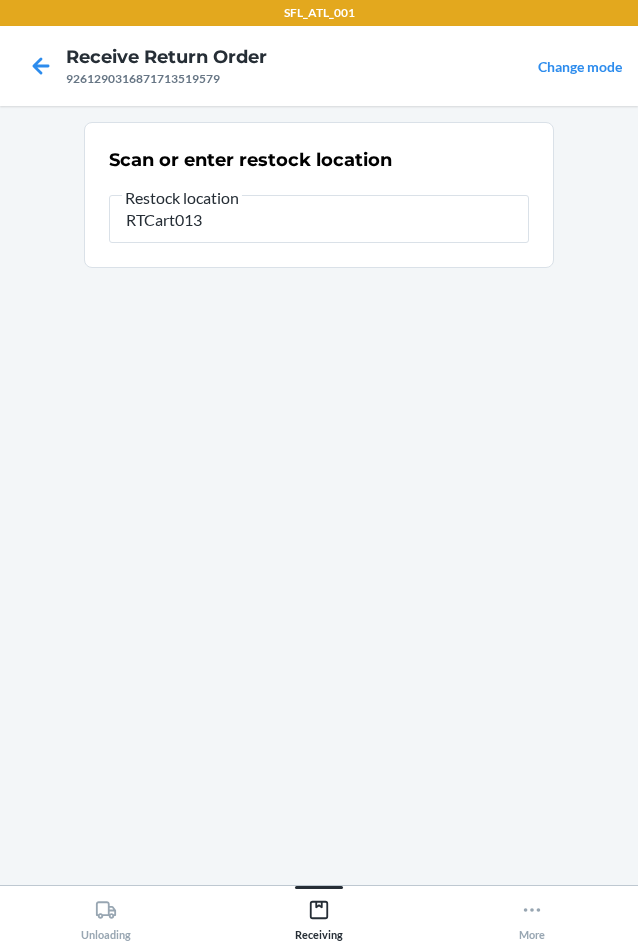 type on "RTCart013" 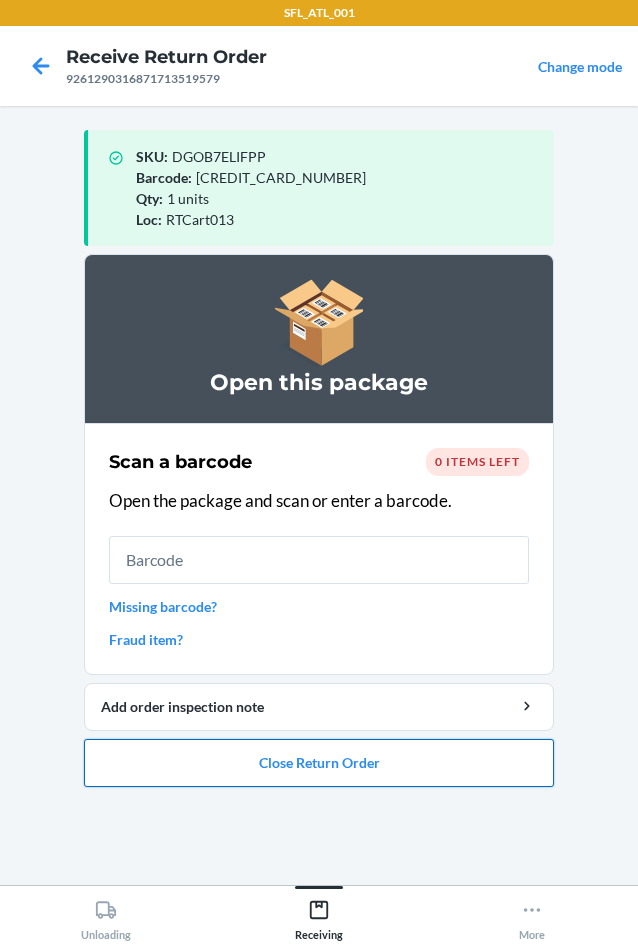 click on "Close Return Order" at bounding box center (319, 763) 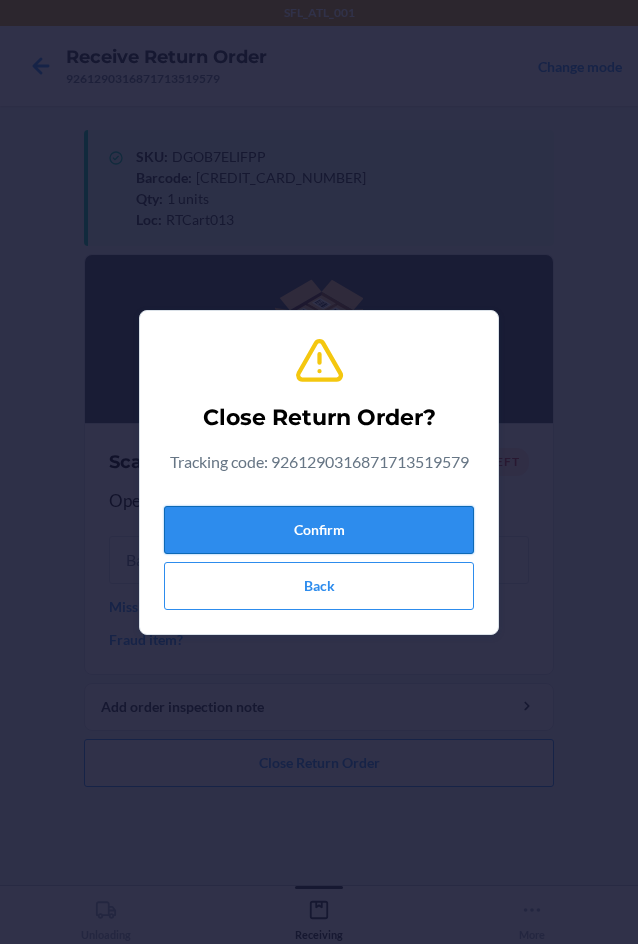 click on "Confirm" at bounding box center (319, 530) 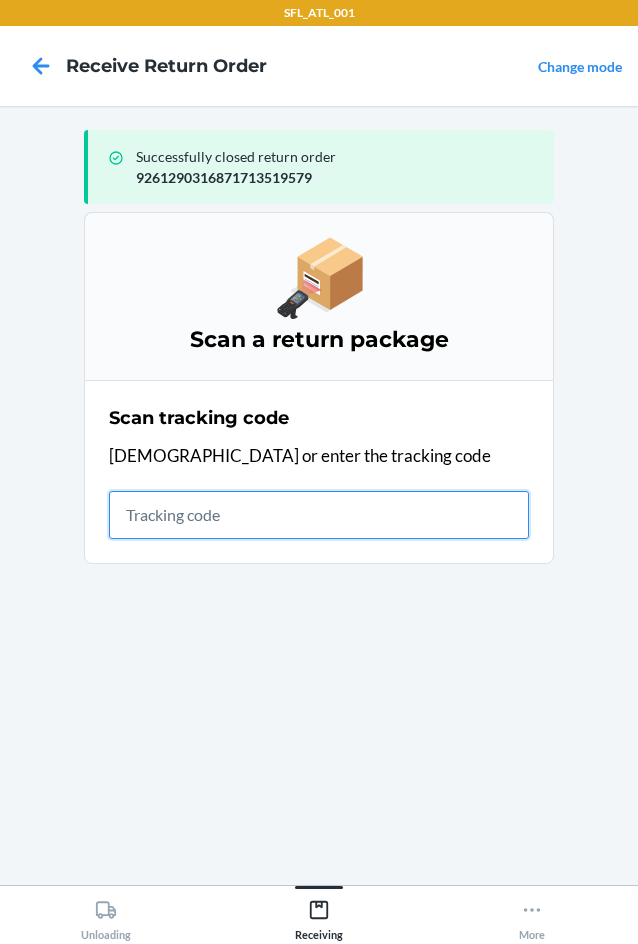 click at bounding box center [319, 515] 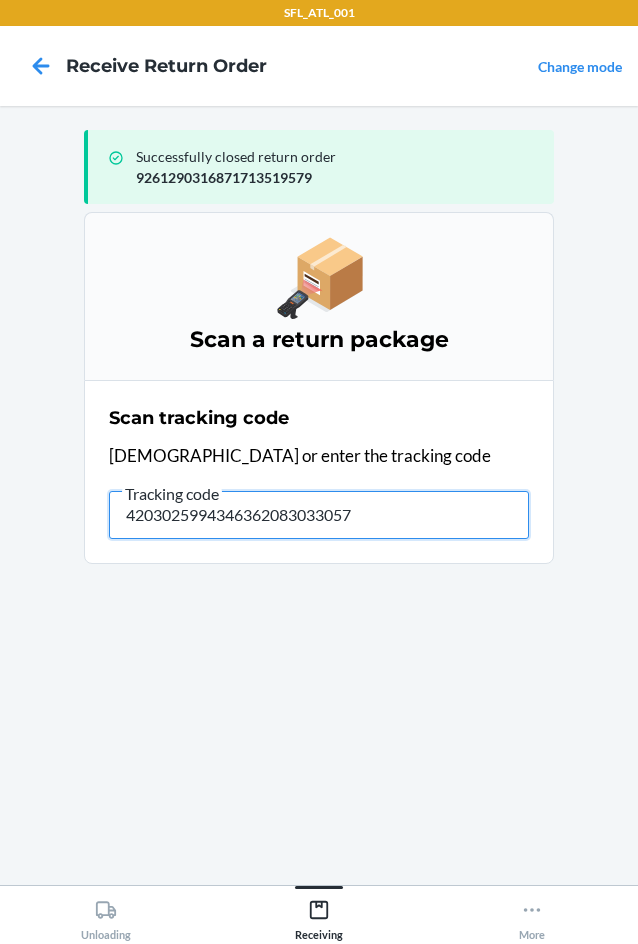 type on "42030259943463620830330571" 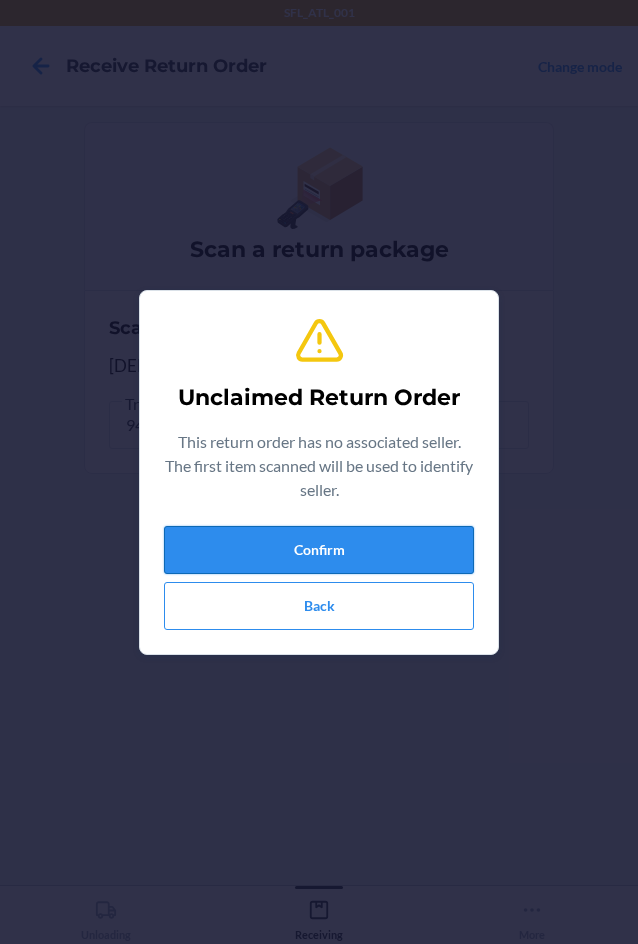 click on "Confirm" at bounding box center (319, 550) 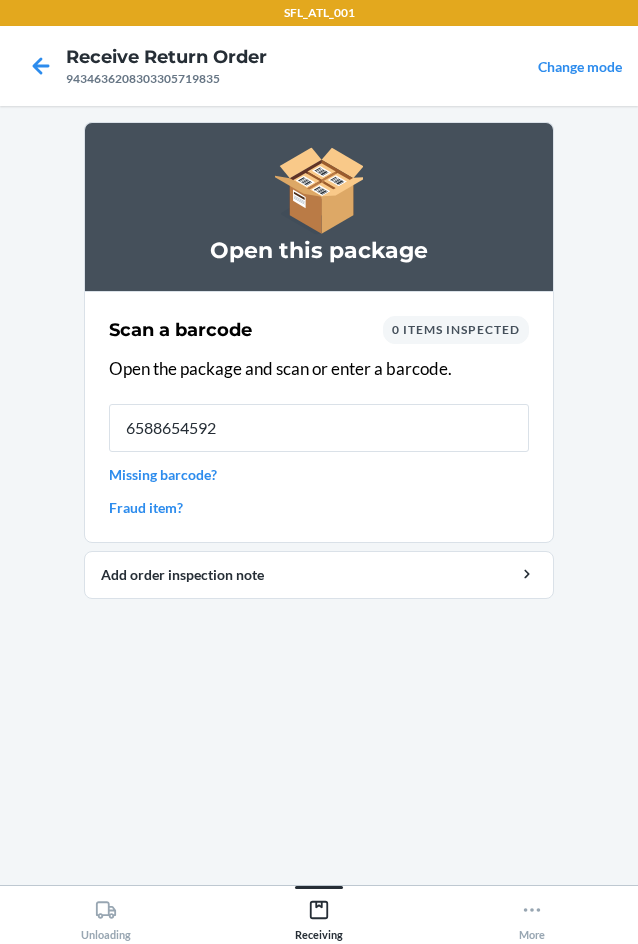 type on "65886545929" 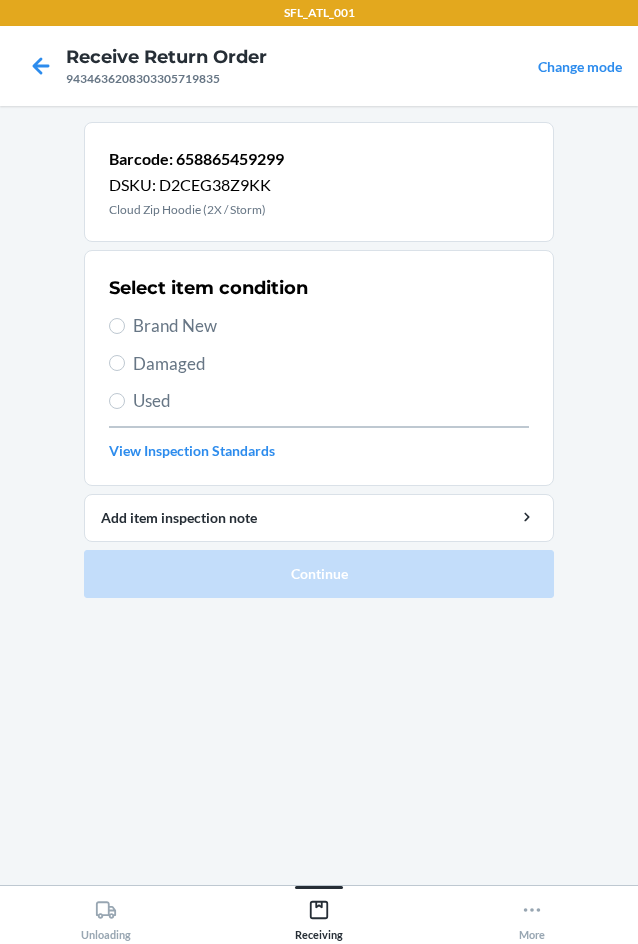 click on "Brand New" at bounding box center [319, 326] 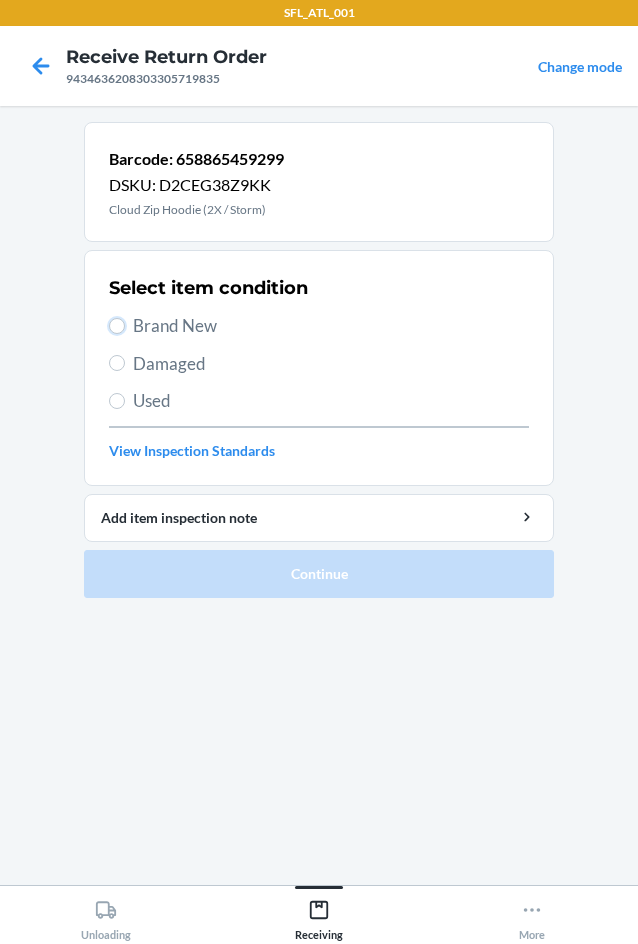 click on "Brand New" at bounding box center (117, 326) 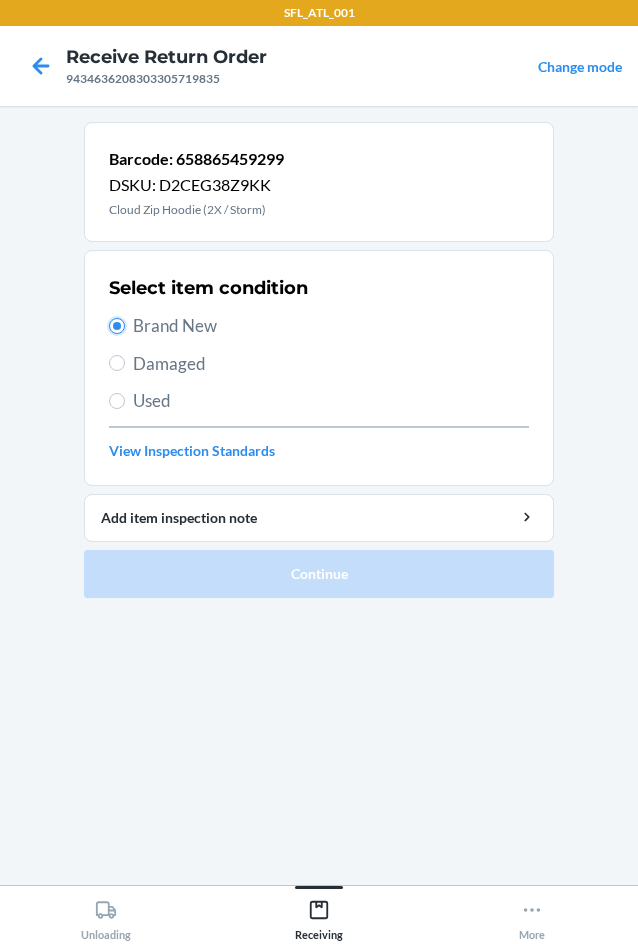 radio on "true" 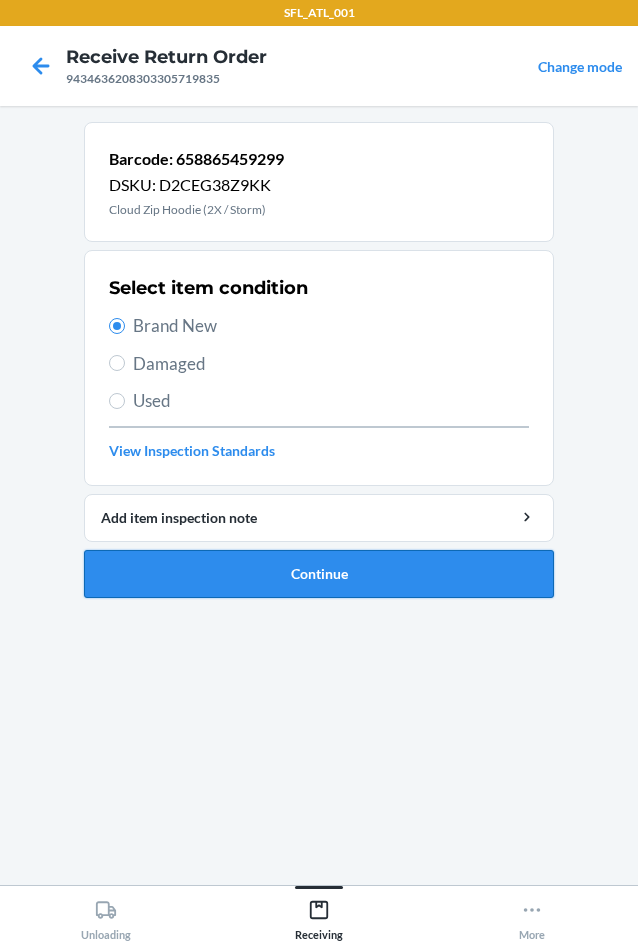 click on "Continue" at bounding box center [319, 574] 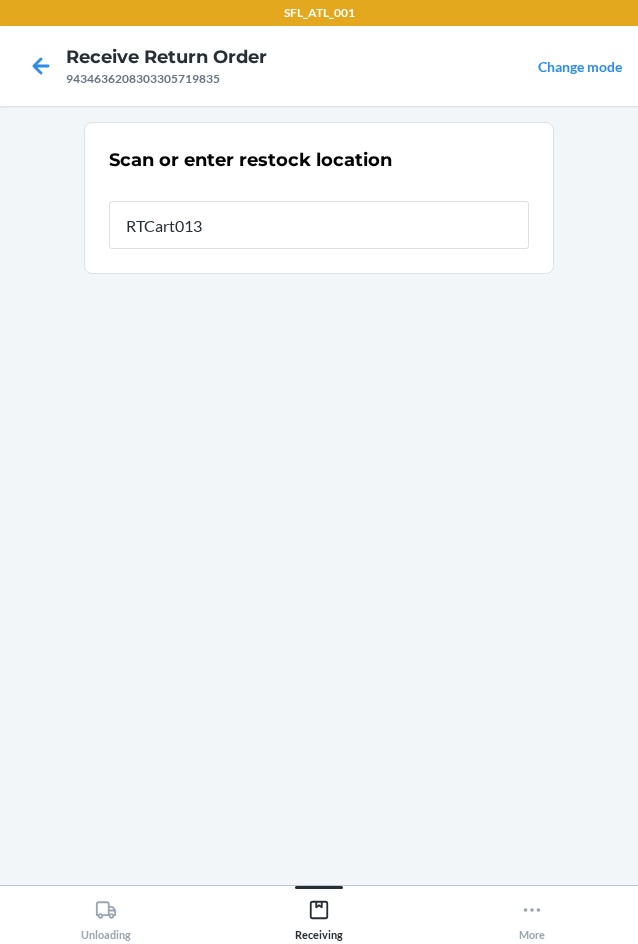 type on "RTCart013" 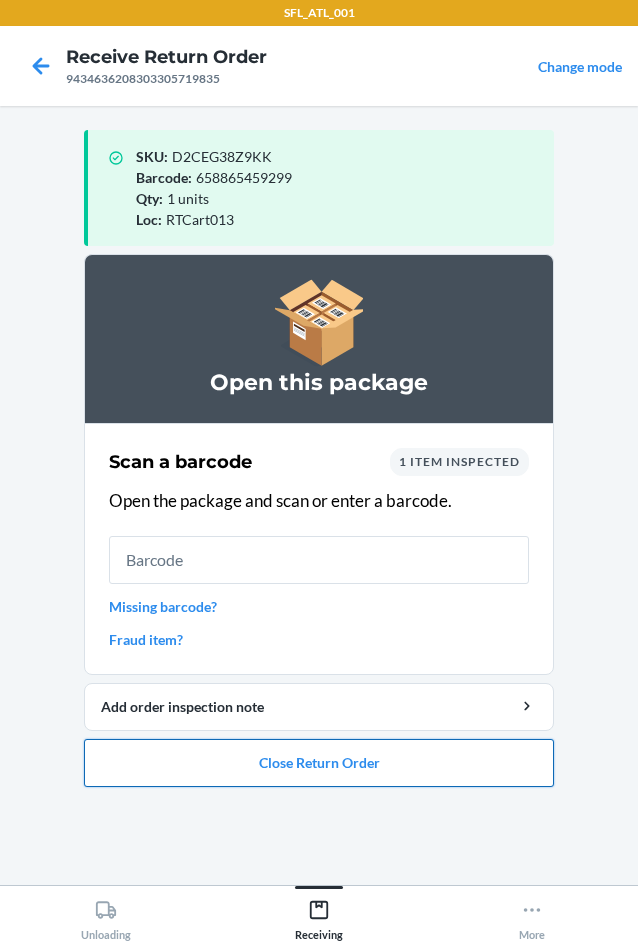 click on "Close Return Order" at bounding box center (319, 763) 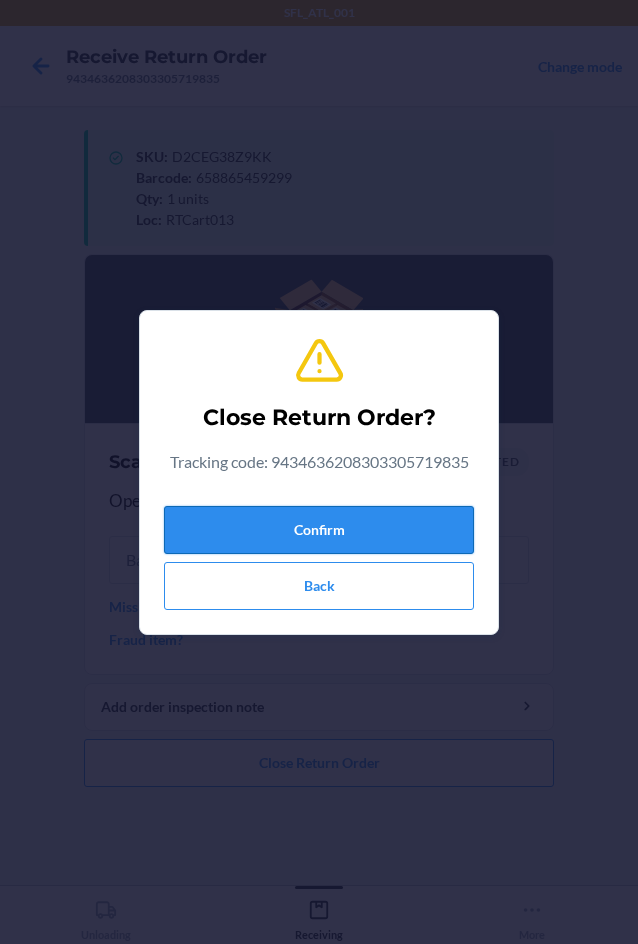 click on "Confirm" at bounding box center (319, 530) 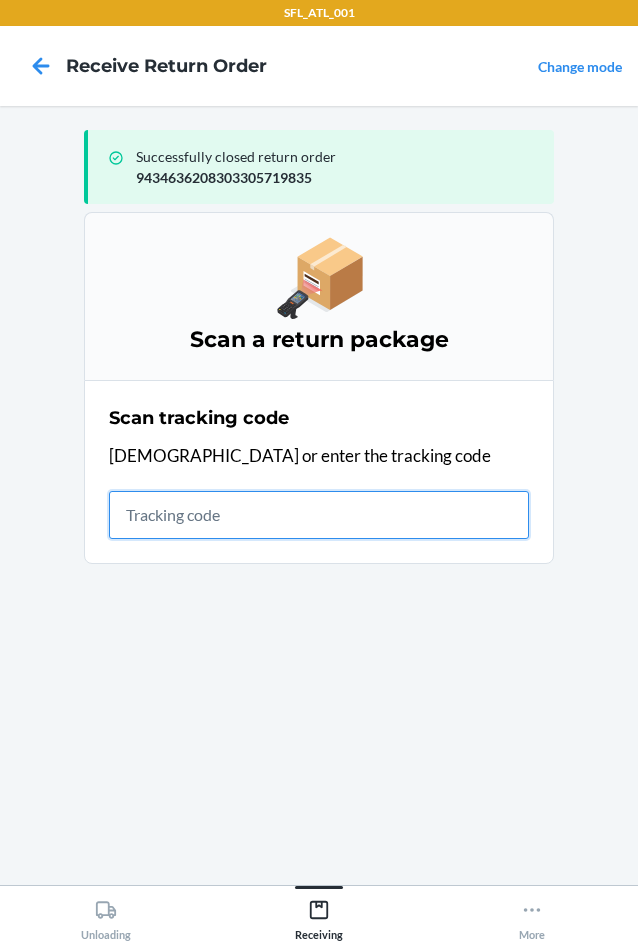 click at bounding box center (319, 515) 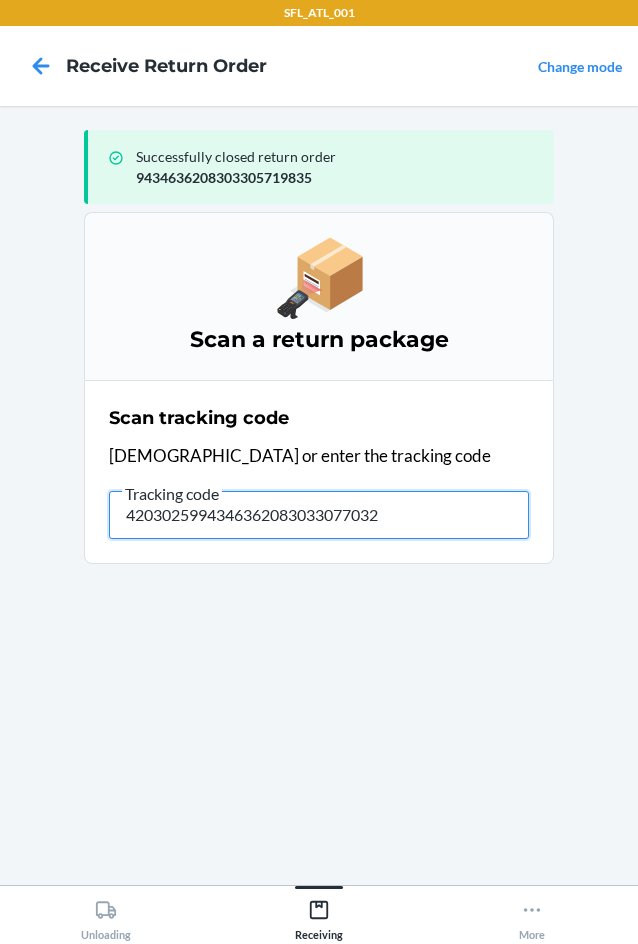 type on "42030259943463620830330770320" 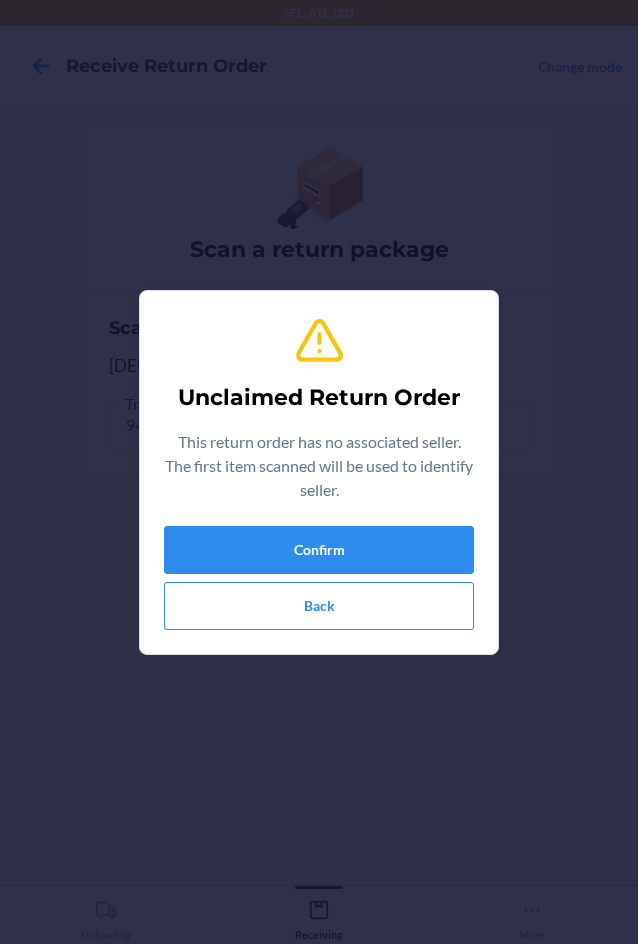 click on "Confirm Back" at bounding box center [319, 578] 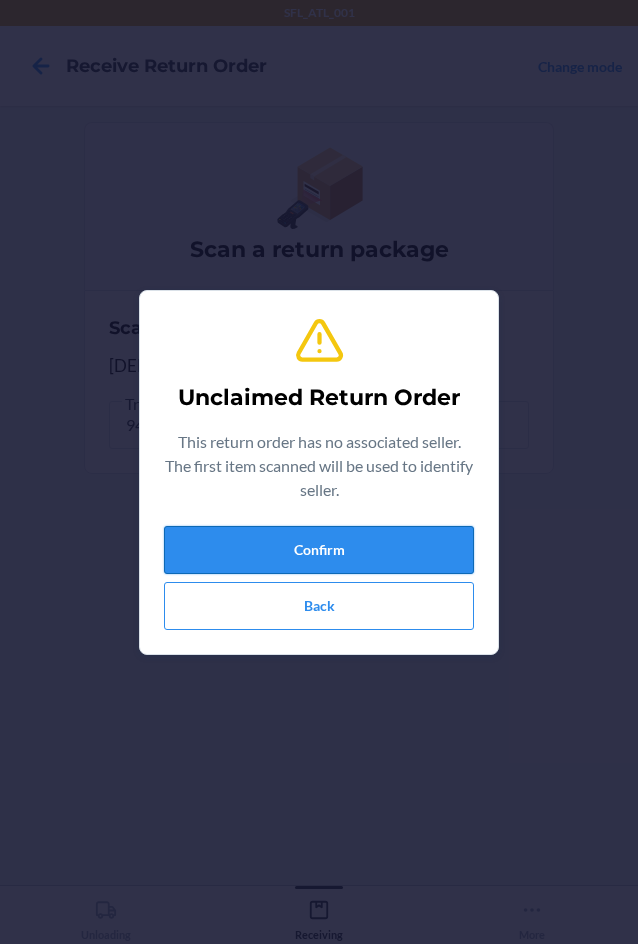 click on "Confirm" at bounding box center [319, 550] 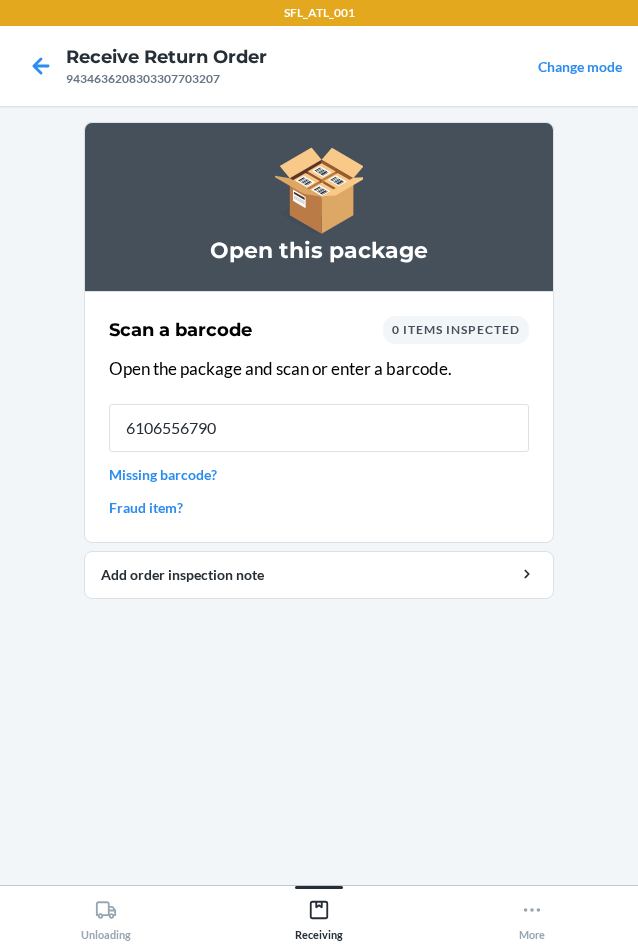 type on "61065567903" 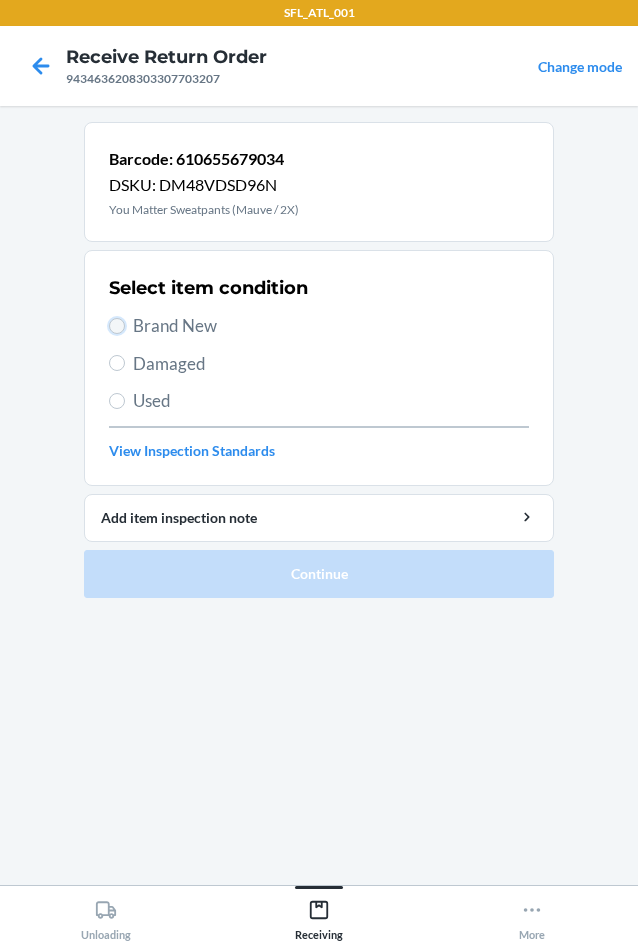 click on "Brand New" at bounding box center (117, 326) 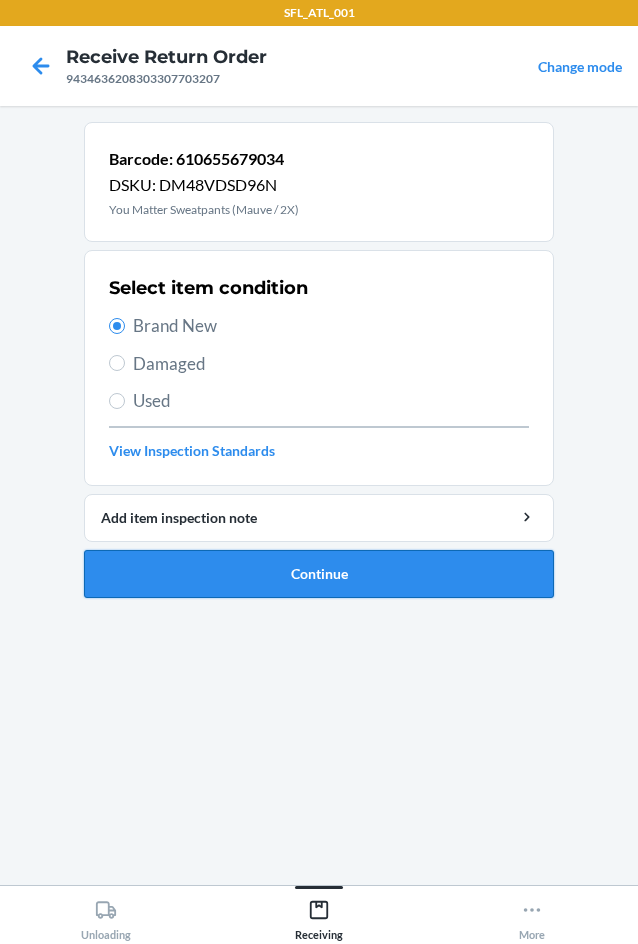 click on "Continue" at bounding box center [319, 574] 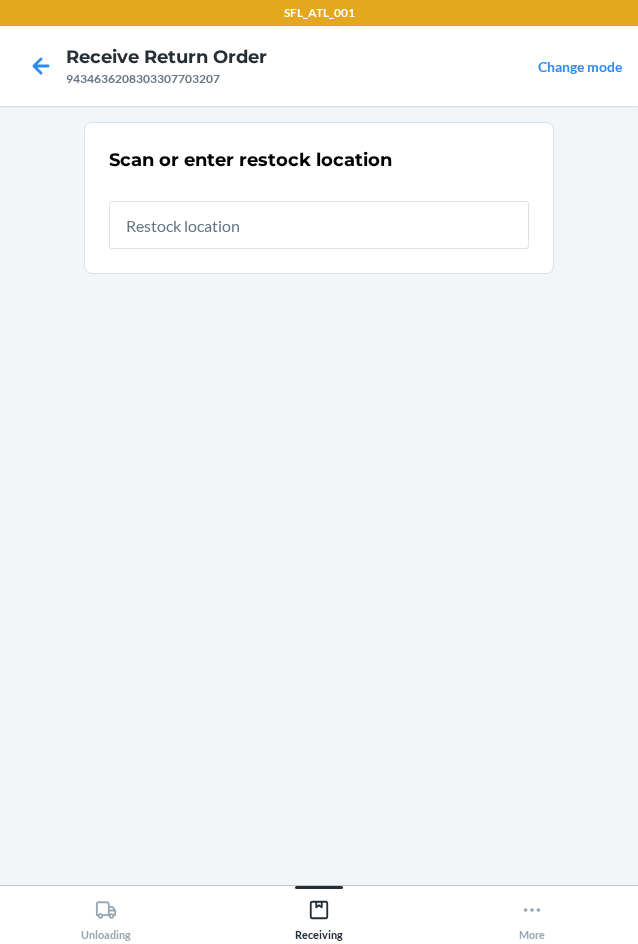 click at bounding box center (319, 225) 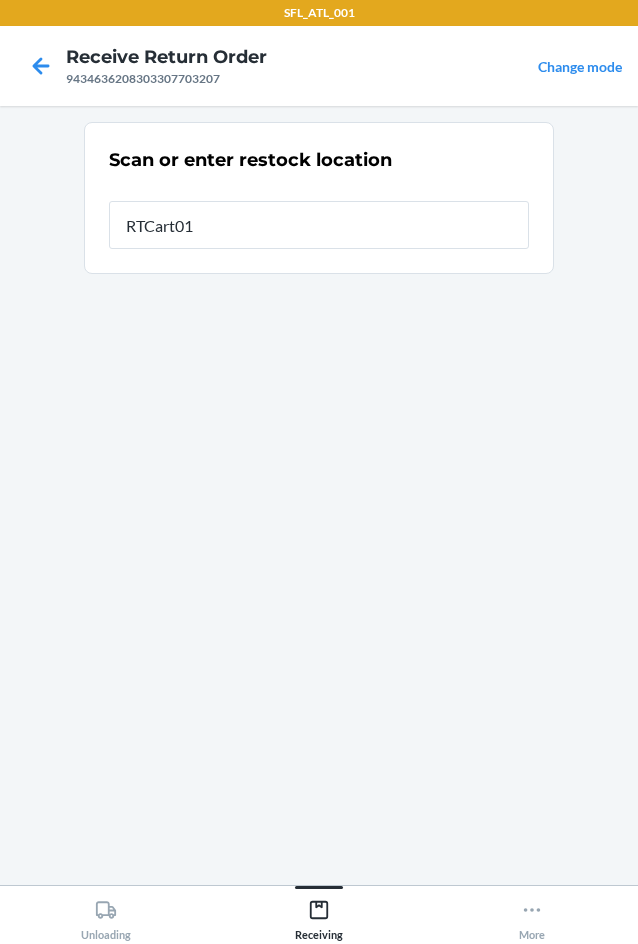 type on "RTCart013" 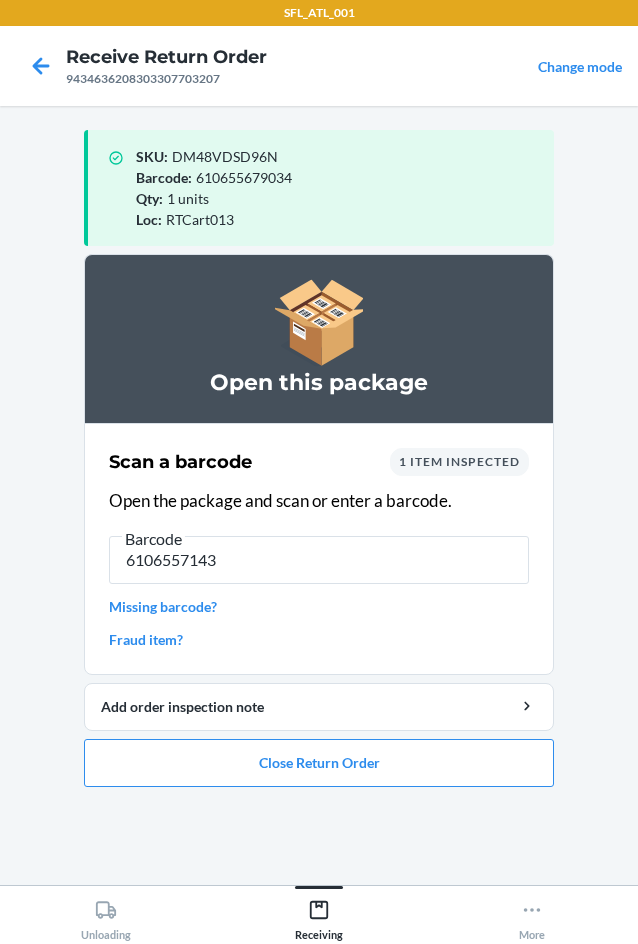 type on "61065571437" 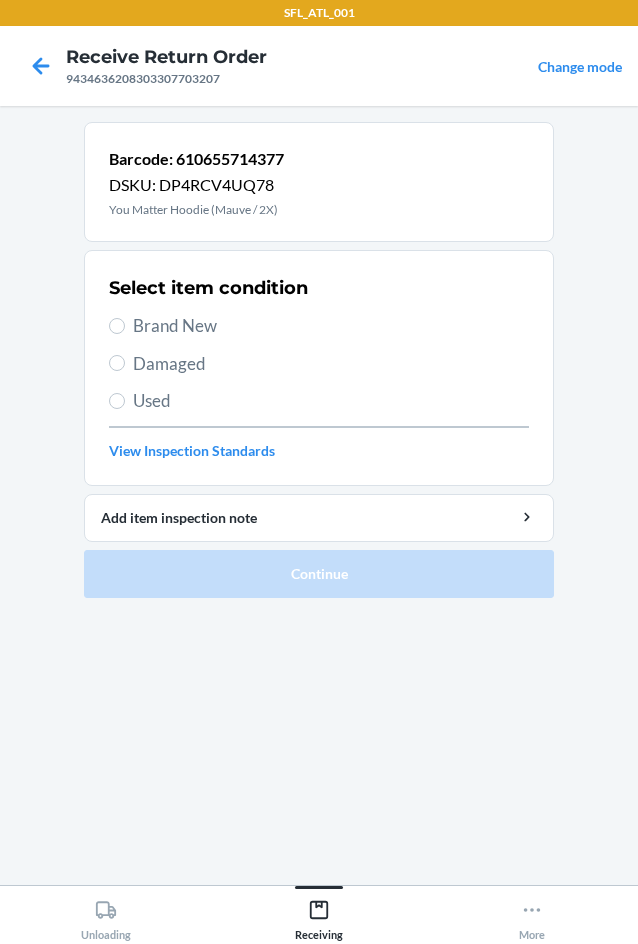 click on "Select item condition Brand New Damaged Used View Inspection Standards" at bounding box center [319, 368] 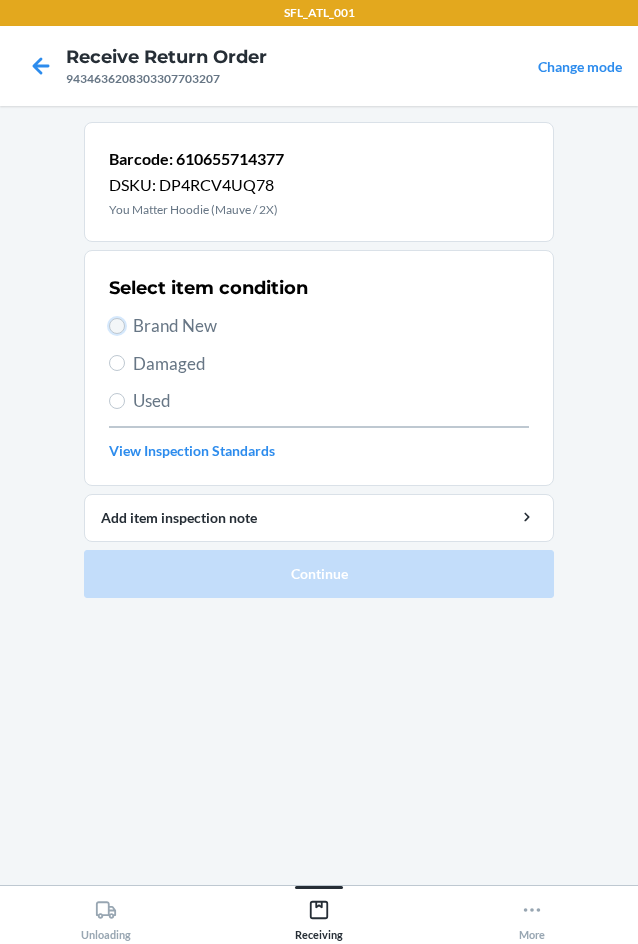 click on "Brand New" at bounding box center (117, 326) 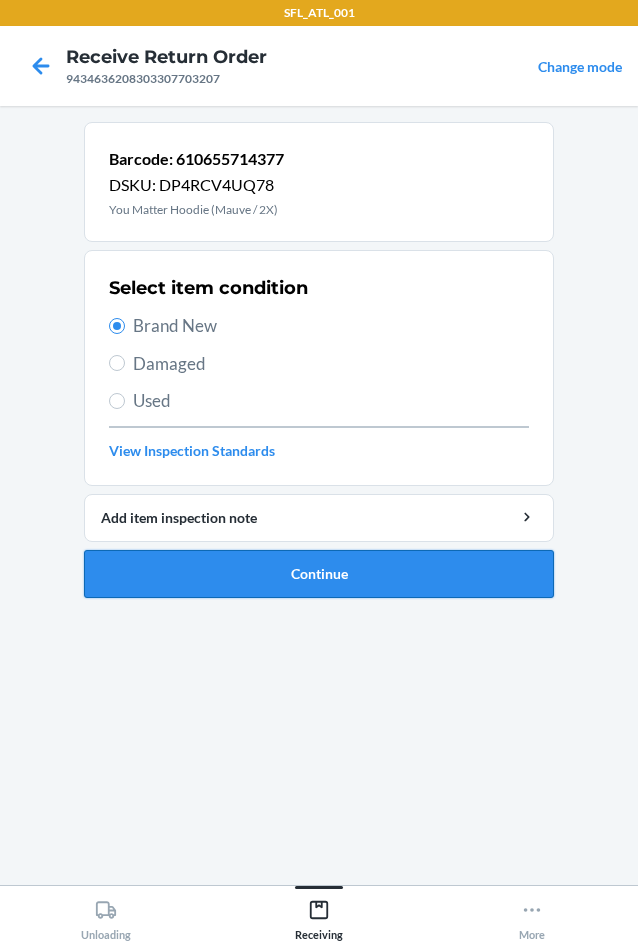 click on "Continue" at bounding box center [319, 574] 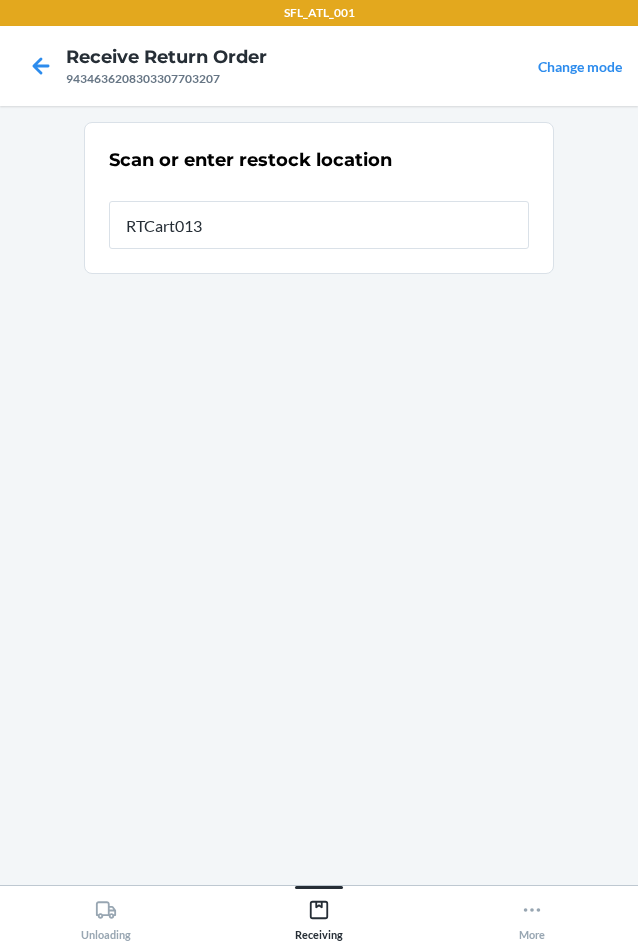 type on "RTCart013" 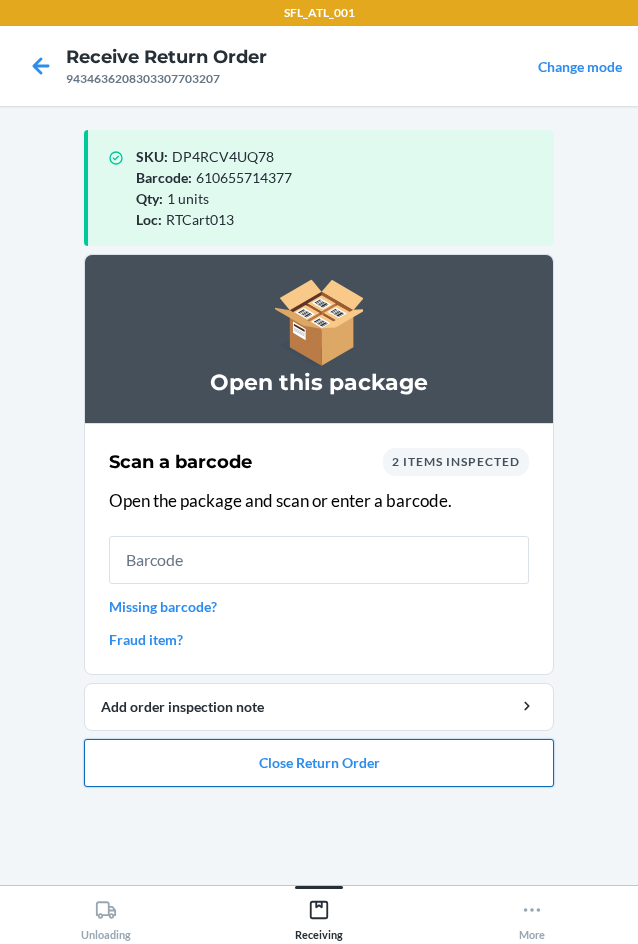 click on "Close Return Order" at bounding box center [319, 763] 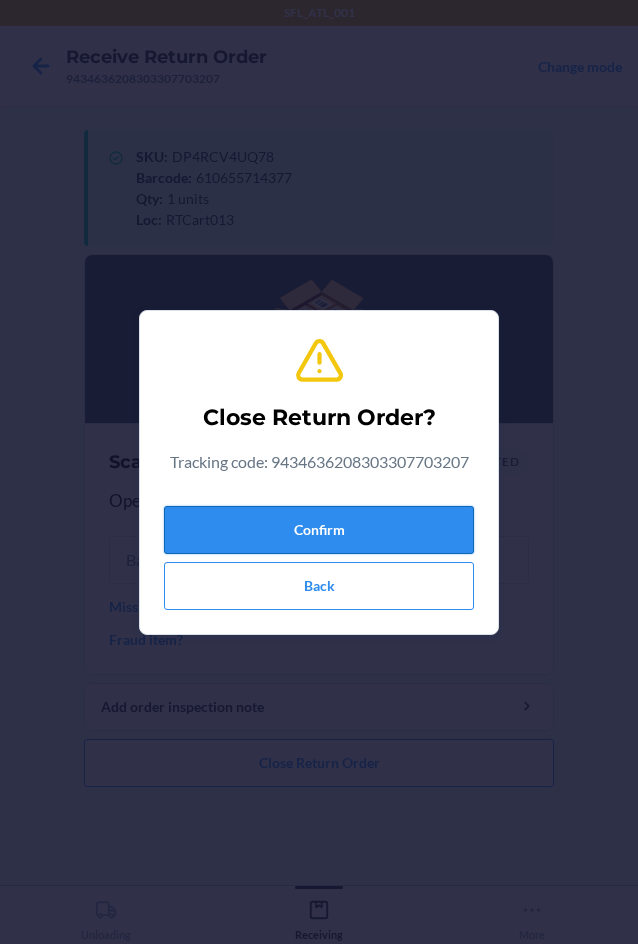 click on "Confirm" at bounding box center [319, 530] 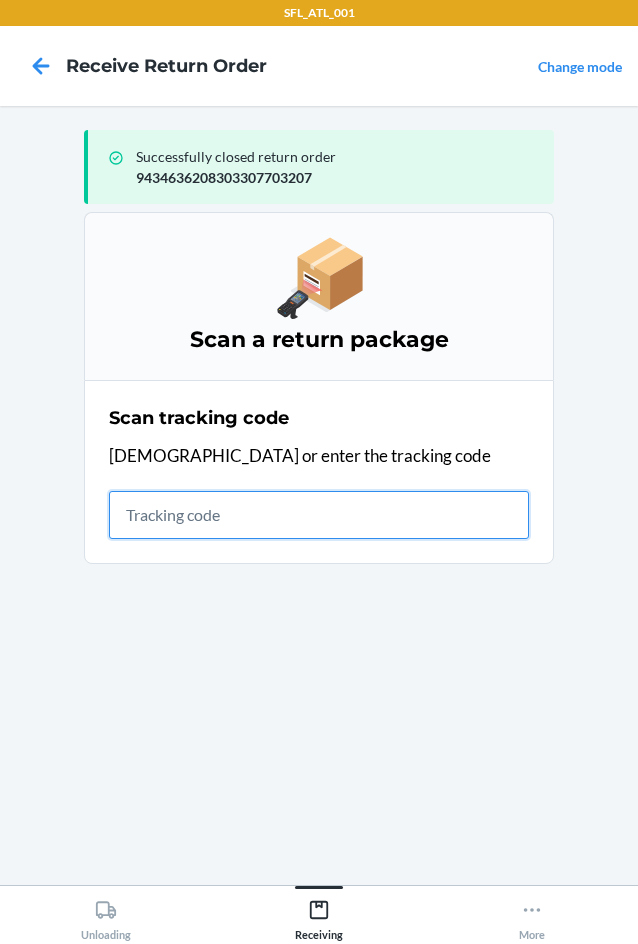 click at bounding box center [319, 515] 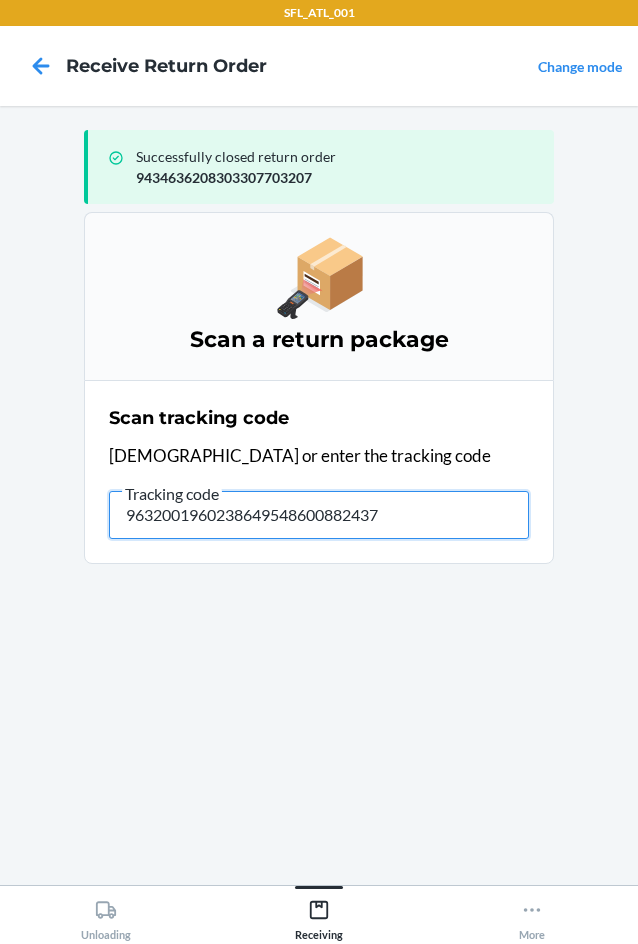 type on "96320019602386495486008824377" 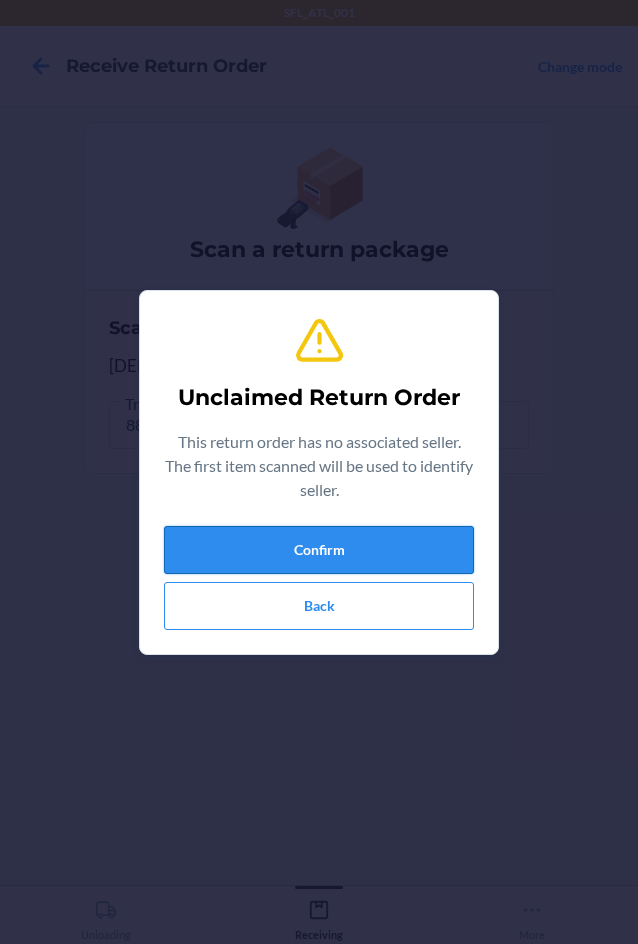 click on "Confirm" at bounding box center [319, 550] 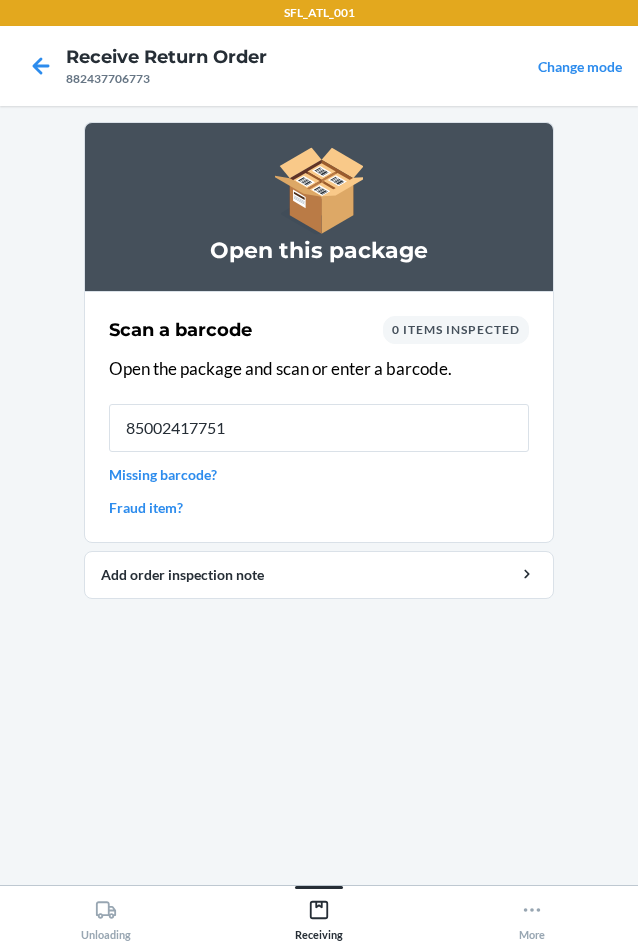 type on "850024177512" 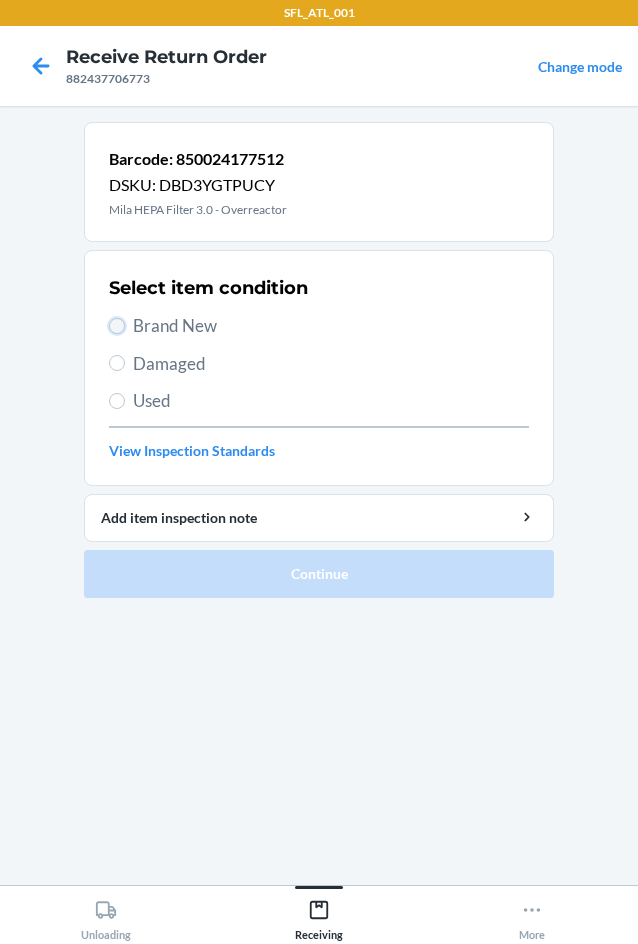 click on "Brand New" at bounding box center [117, 326] 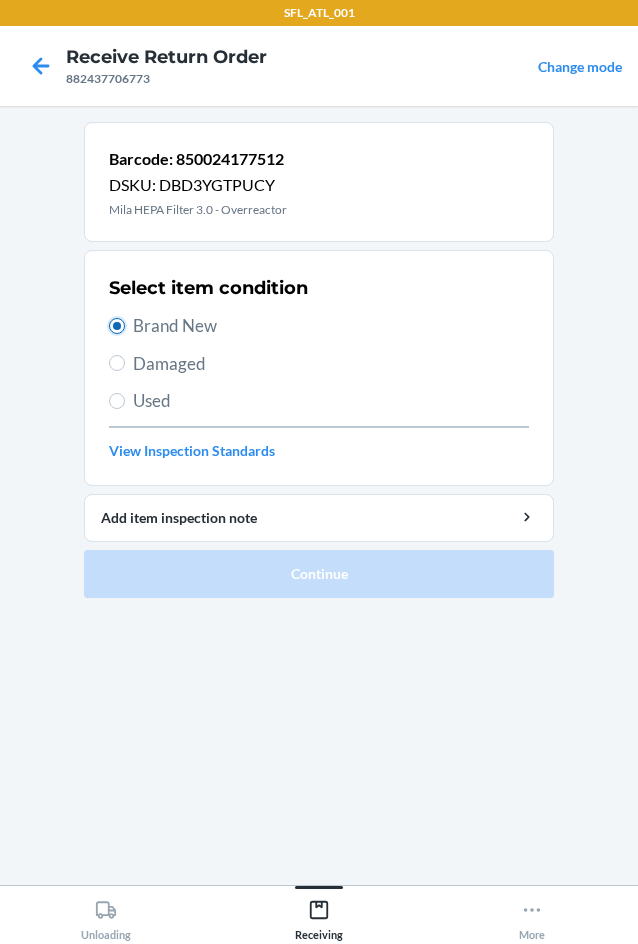 radio on "true" 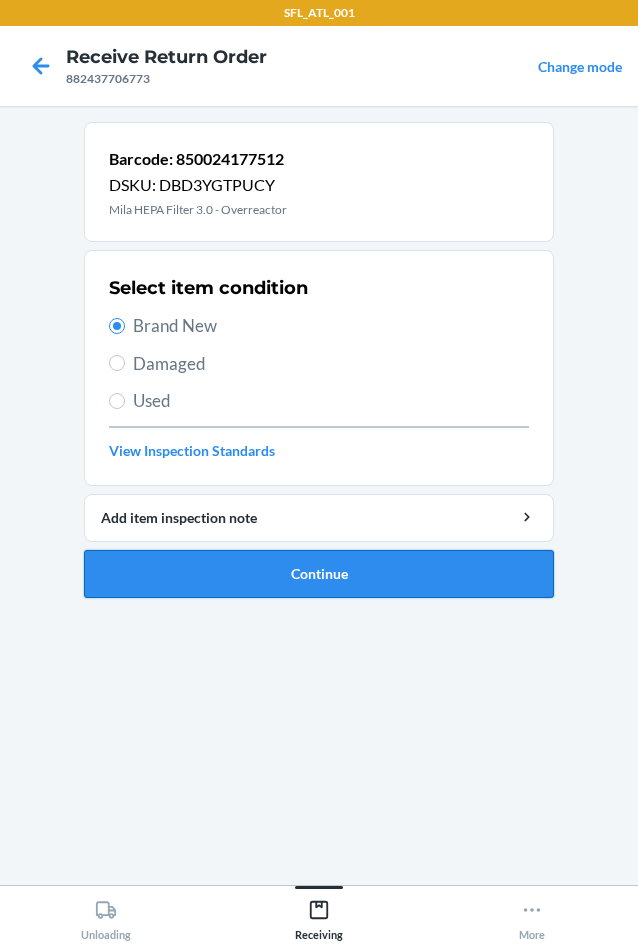 click on "Continue" at bounding box center (319, 574) 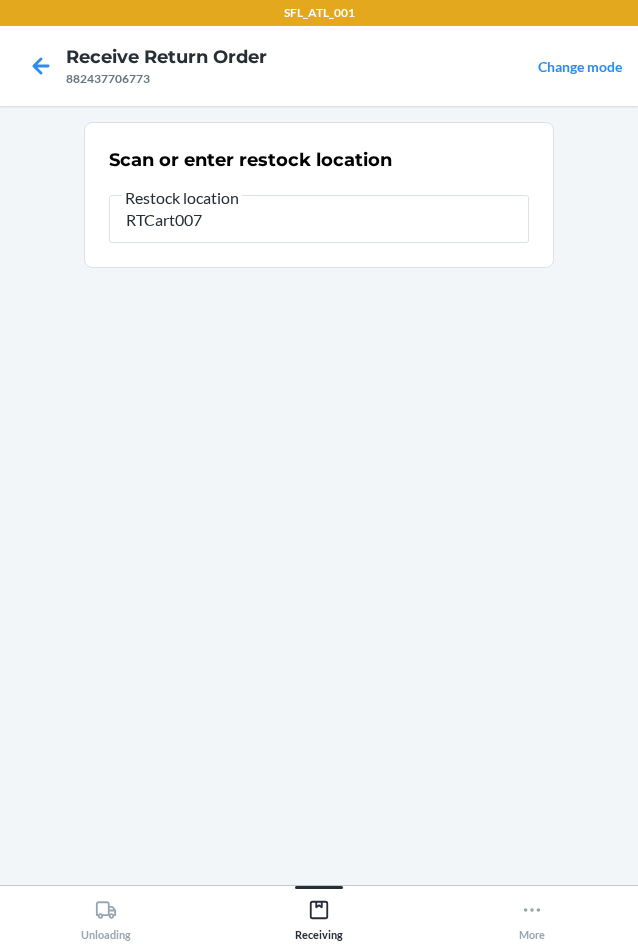 type on "RTCart007" 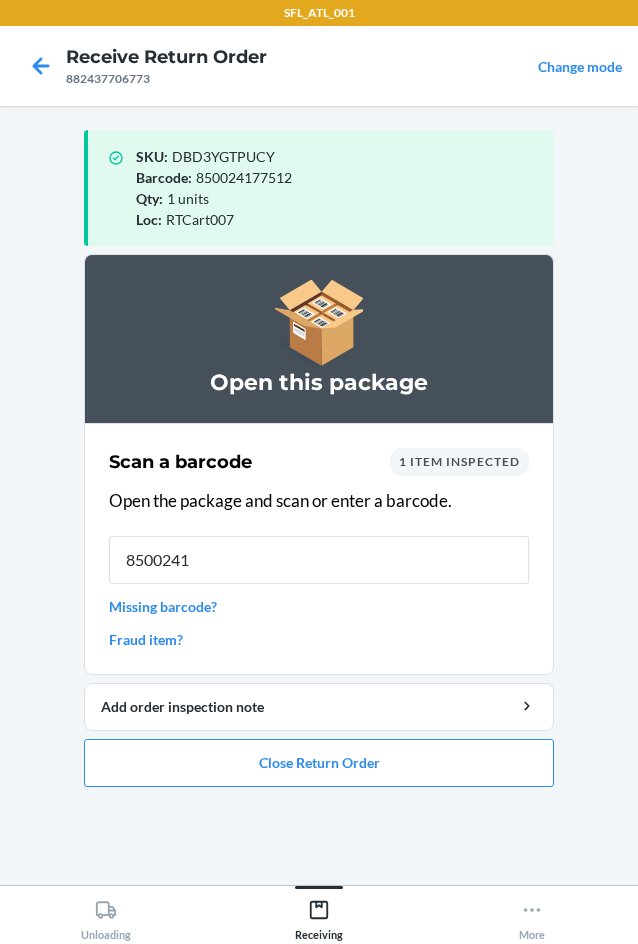 type on "85002417" 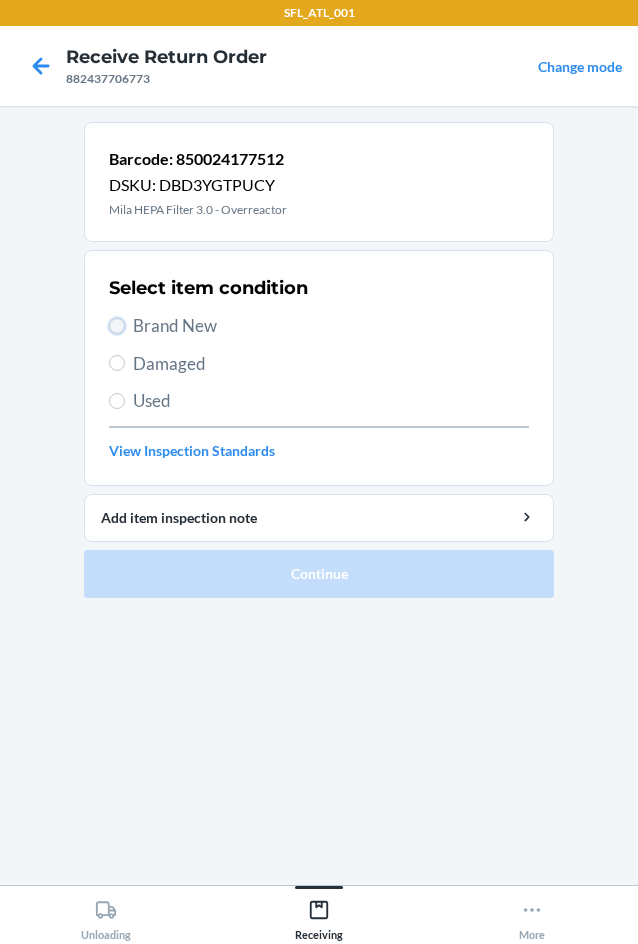 click on "Brand New" at bounding box center [117, 326] 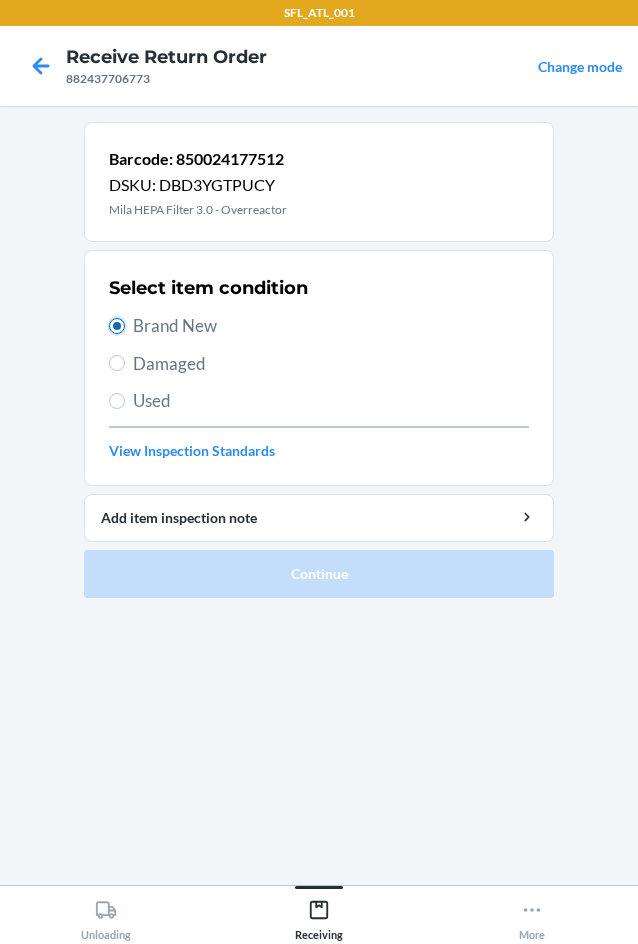 radio on "true" 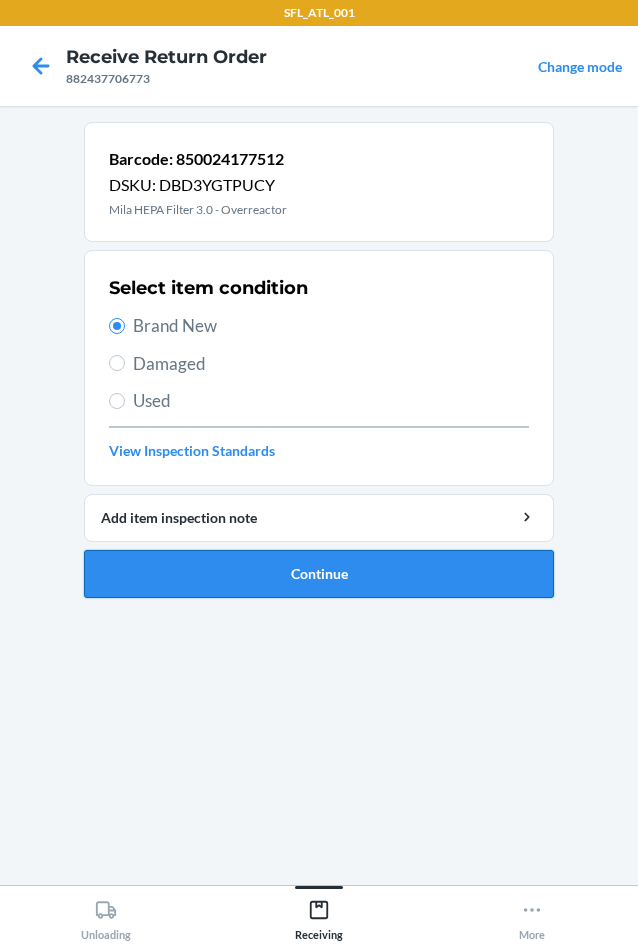 click on "Continue" at bounding box center [319, 574] 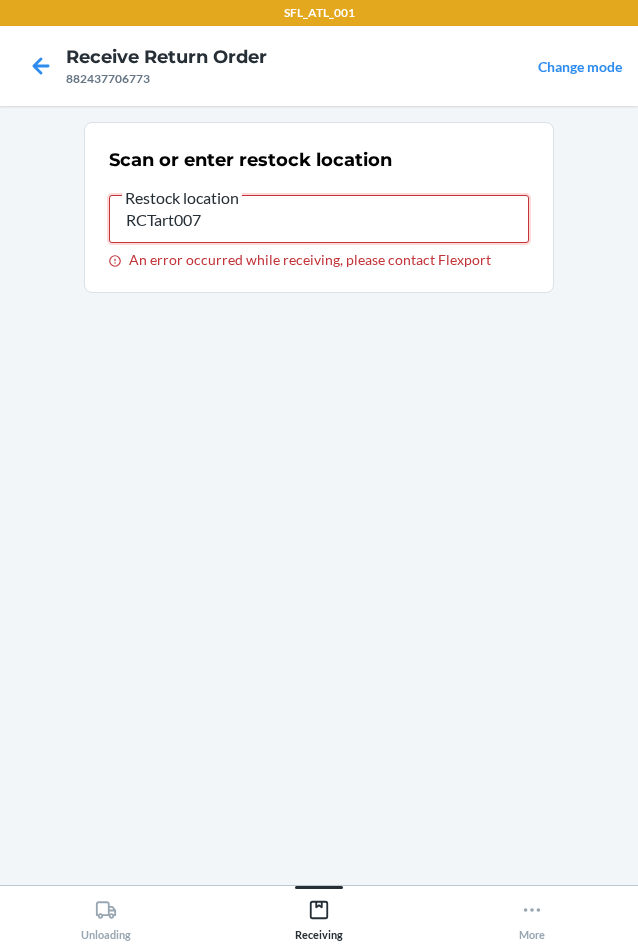 click on "RCTart007" at bounding box center [319, 219] 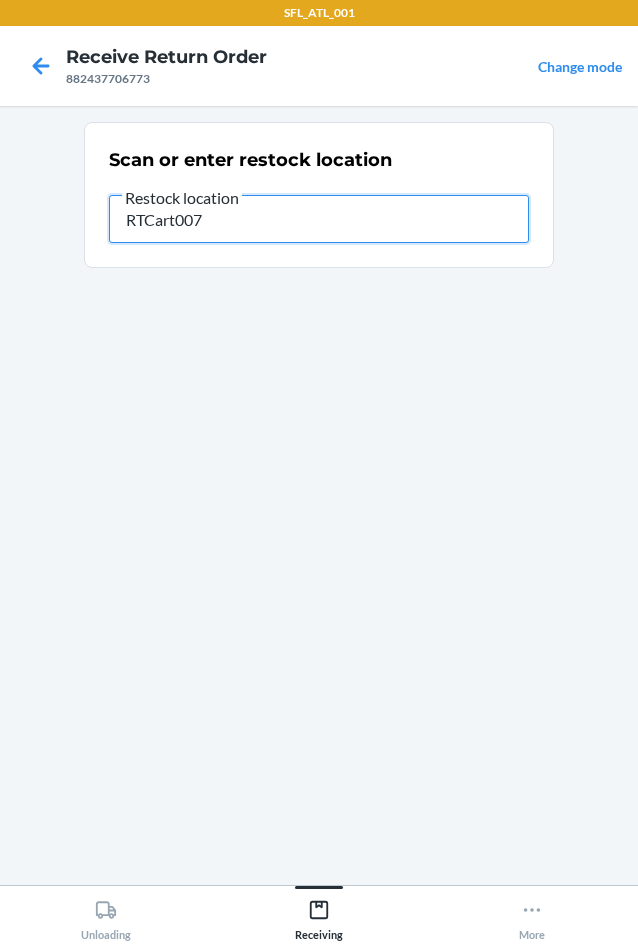 type on "RTCart007" 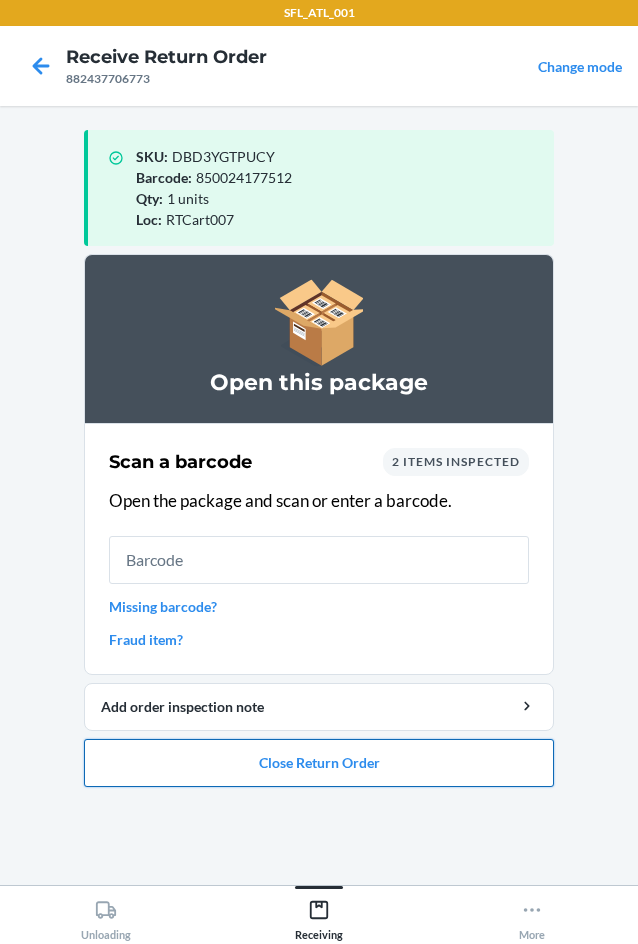 click on "Close Return Order" at bounding box center [319, 763] 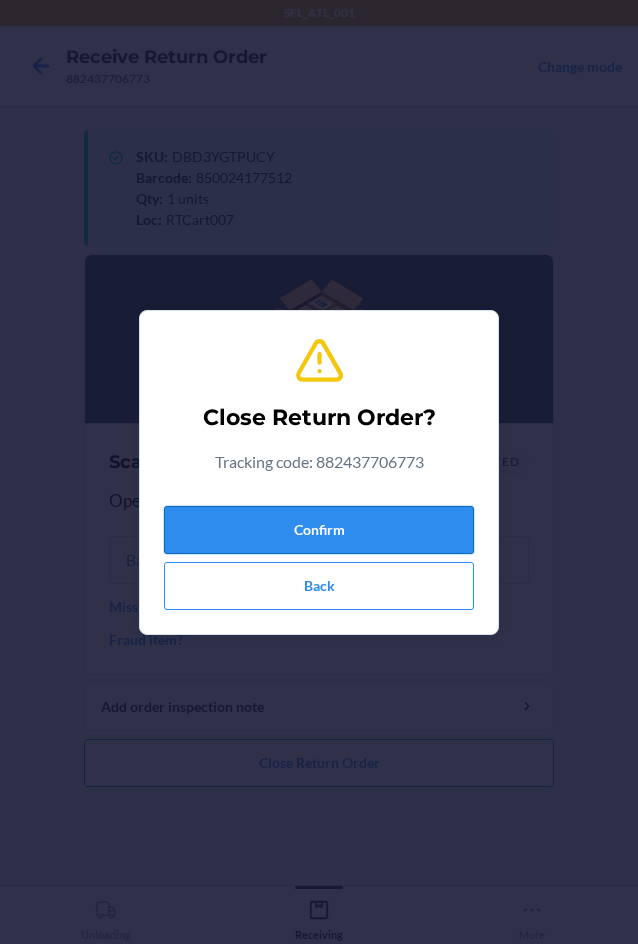 click on "Confirm" at bounding box center (319, 530) 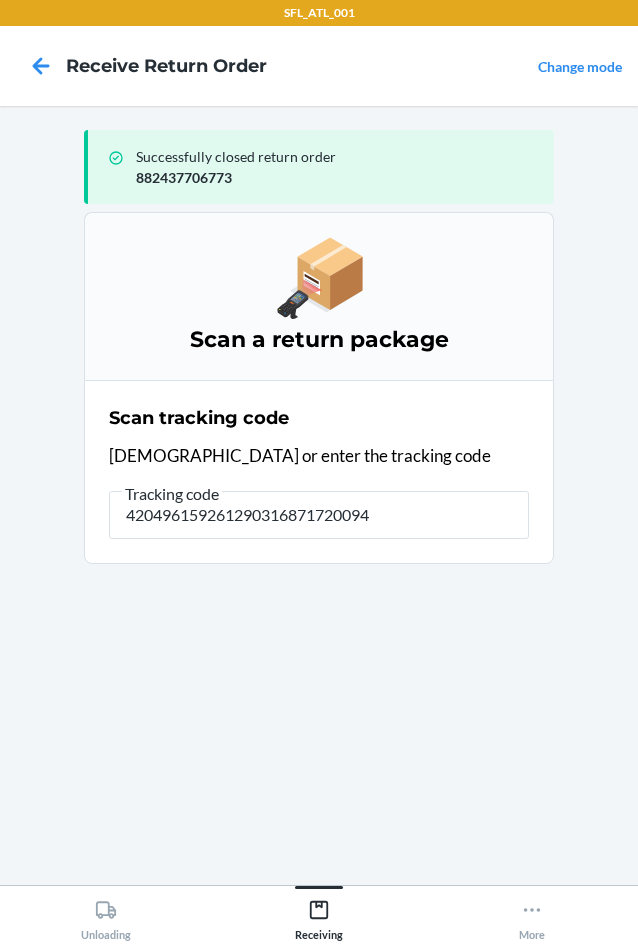 type on "4204961592612903168717200942" 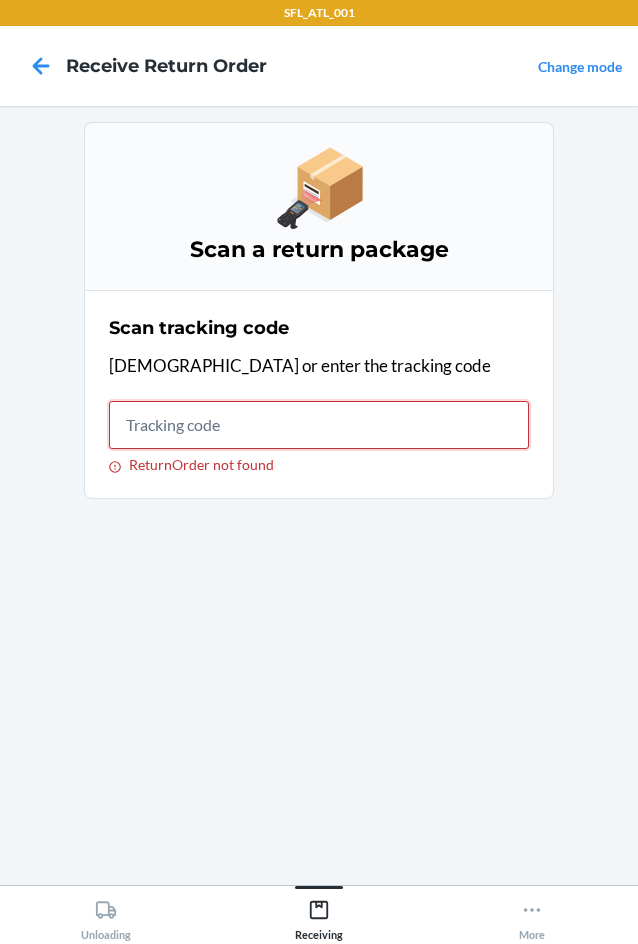 click on "ReturnOrder not found" at bounding box center (319, 425) 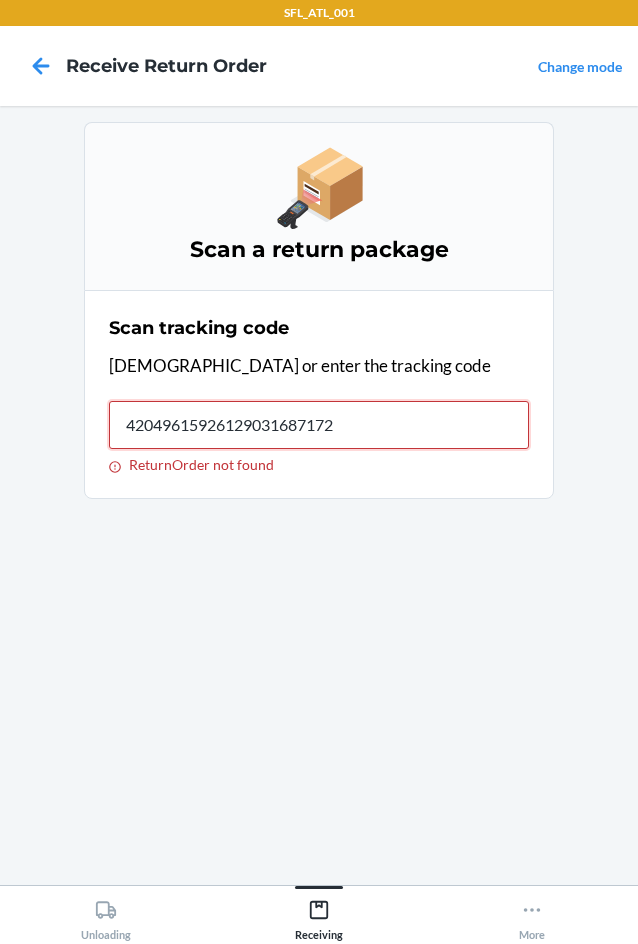 type on "420496159261290316871720" 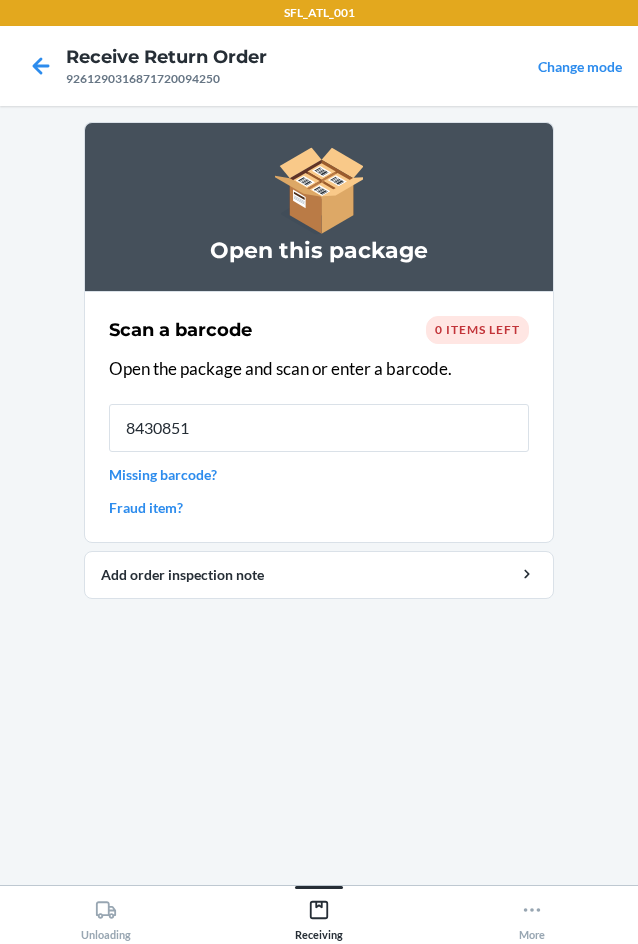 type on "84308519" 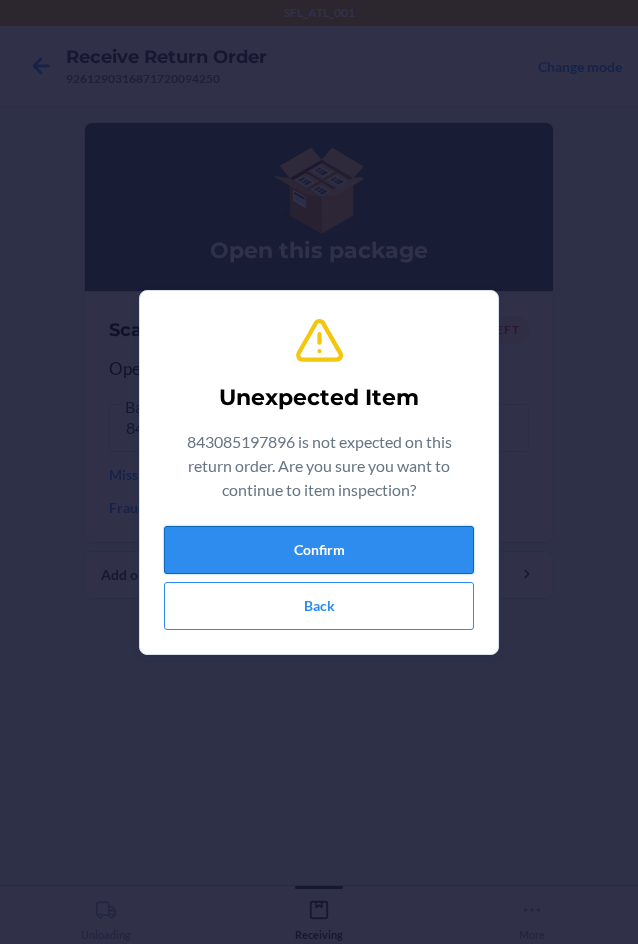 click on "Confirm" at bounding box center [319, 550] 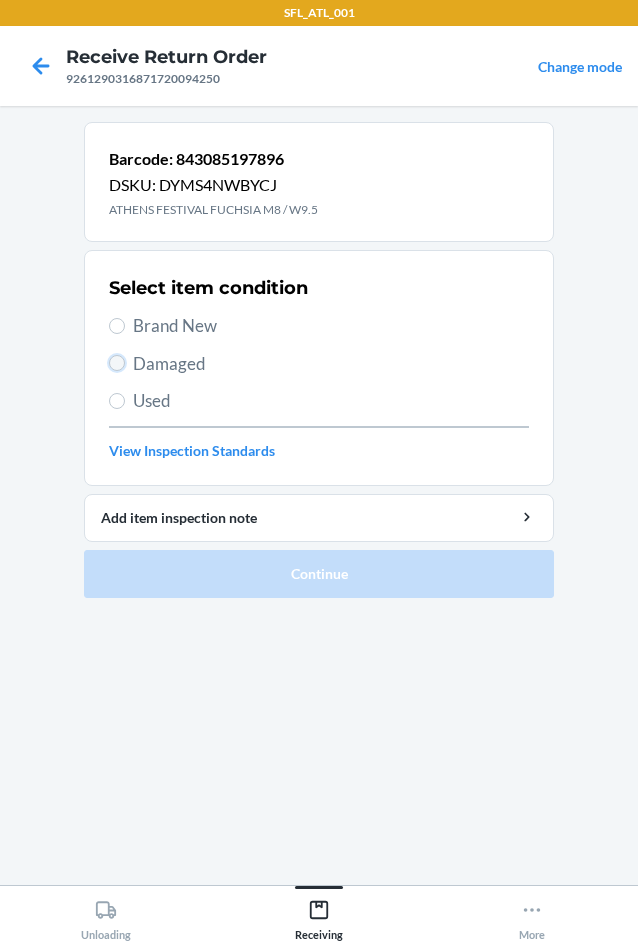 click on "Damaged" at bounding box center (117, 363) 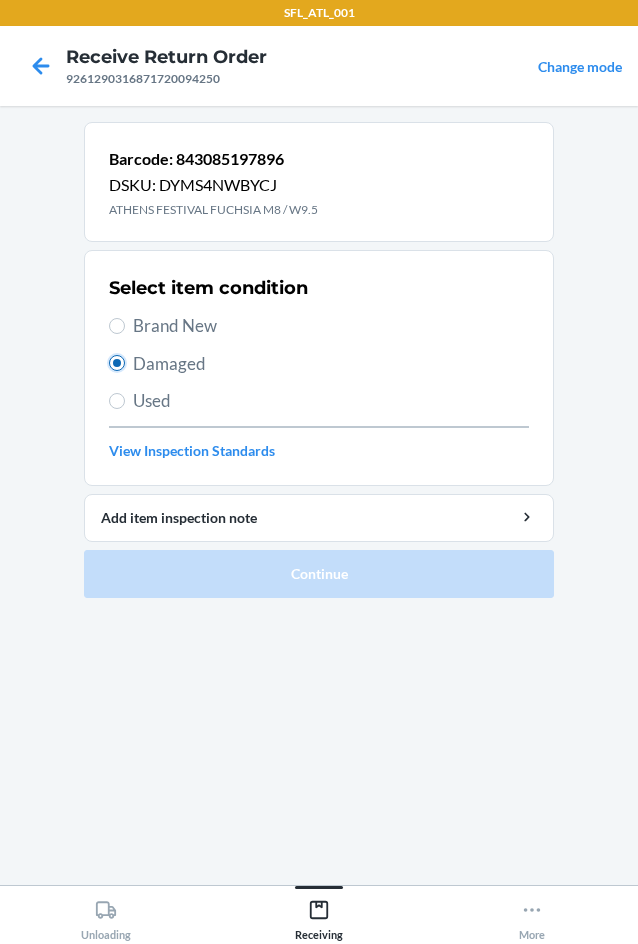 radio on "true" 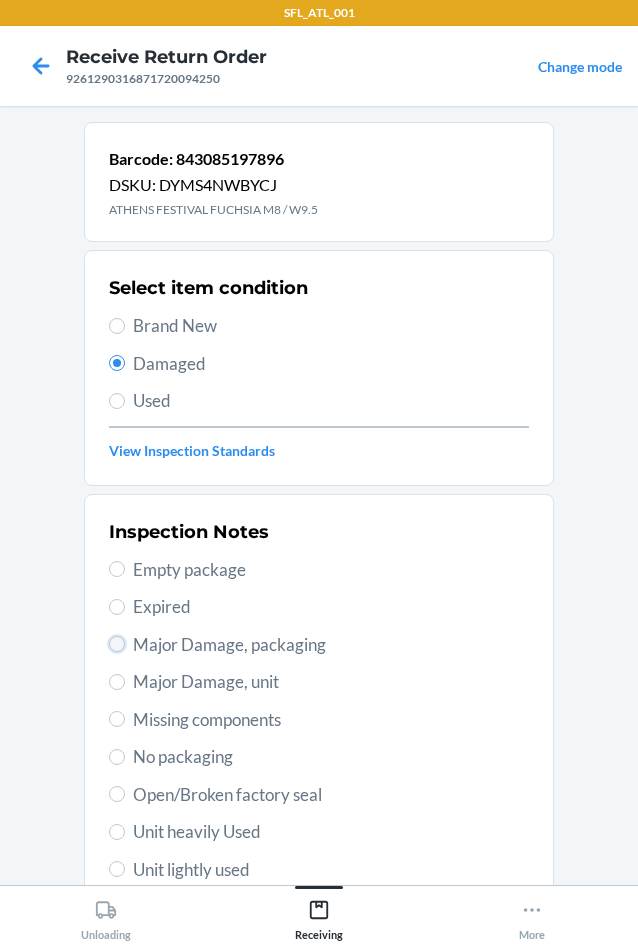 click on "Major Damage, packaging" at bounding box center [117, 644] 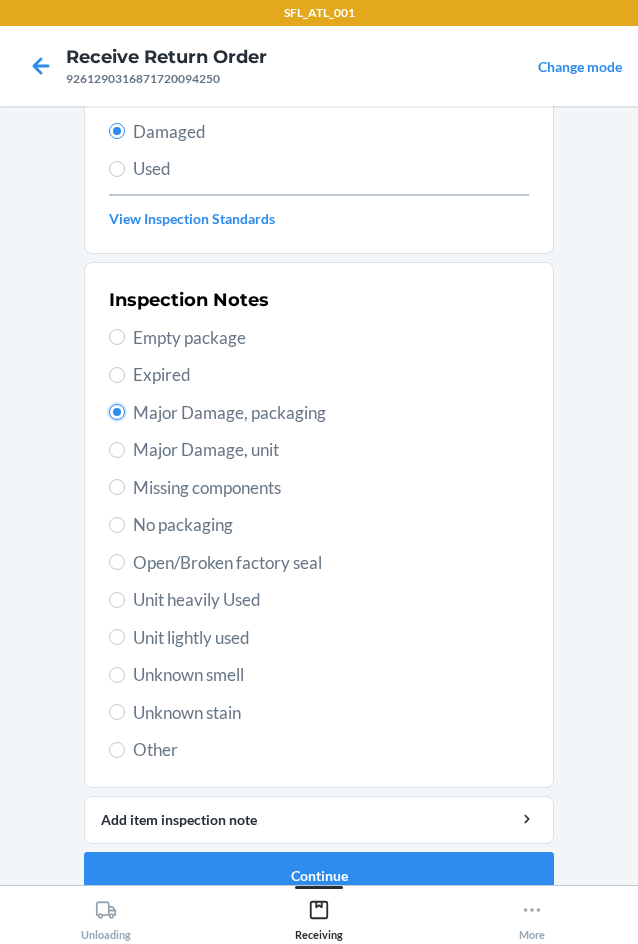 scroll, scrollTop: 263, scrollLeft: 0, axis: vertical 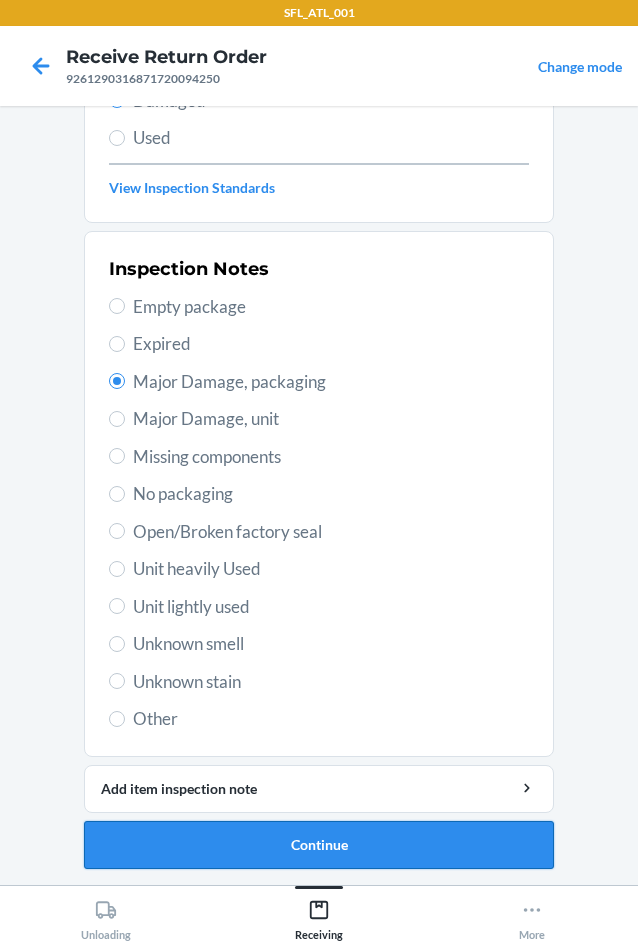 click on "Continue" at bounding box center [319, 845] 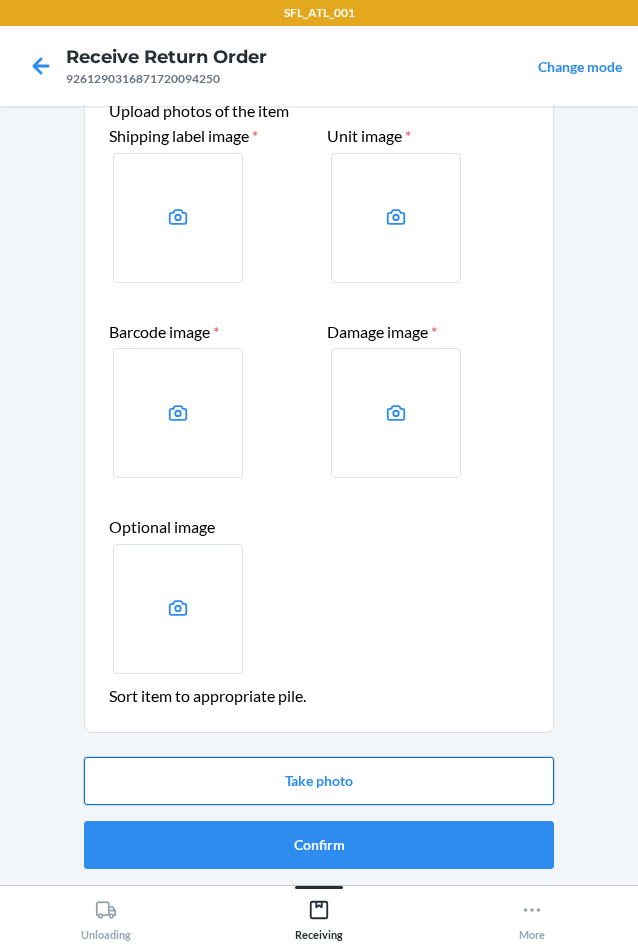 click on "Take photo" at bounding box center [319, 781] 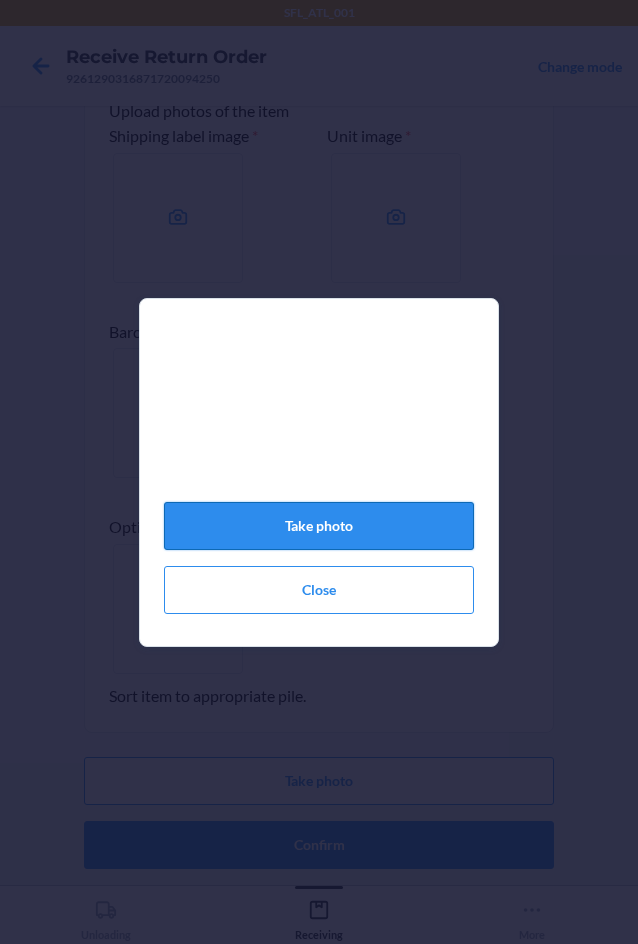 click on "Take photo" 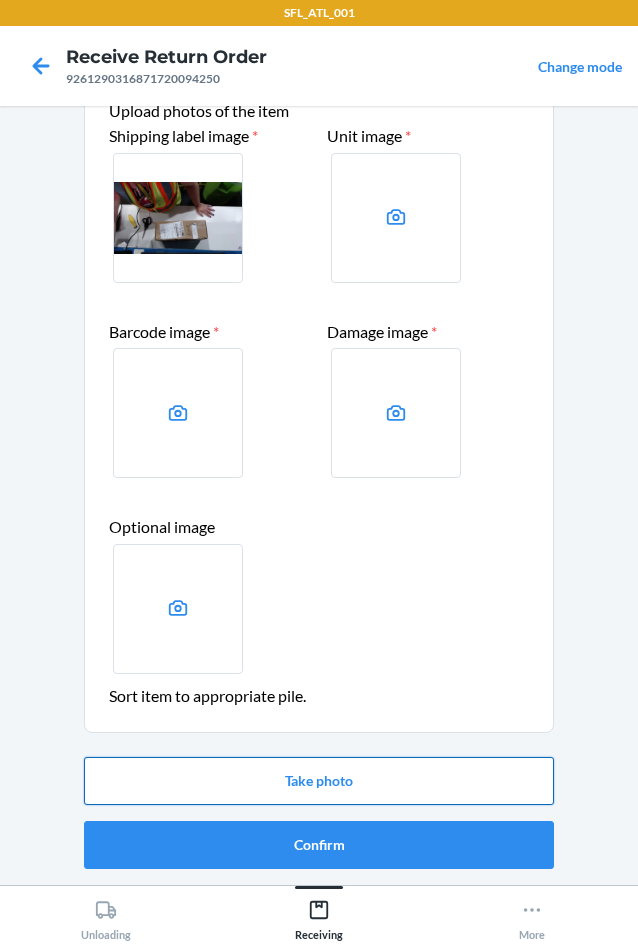 click on "Take photo" at bounding box center [319, 781] 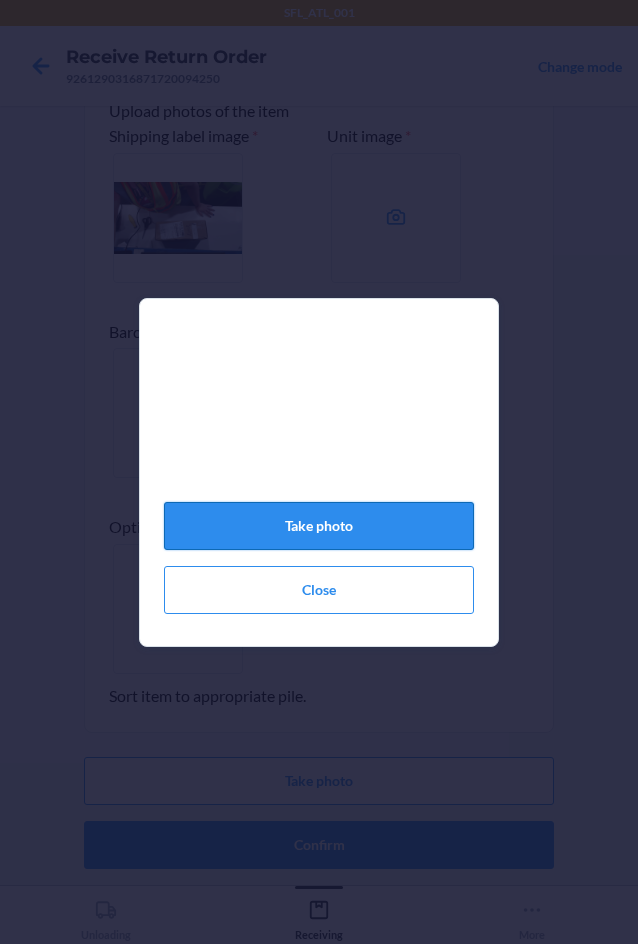 click on "Take photo" 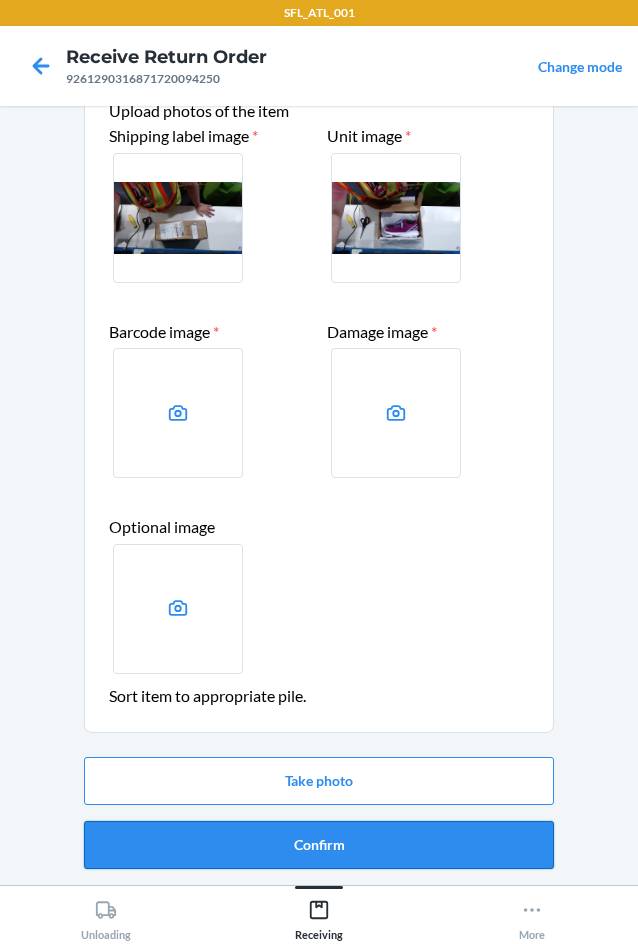 click on "Confirm" at bounding box center [319, 845] 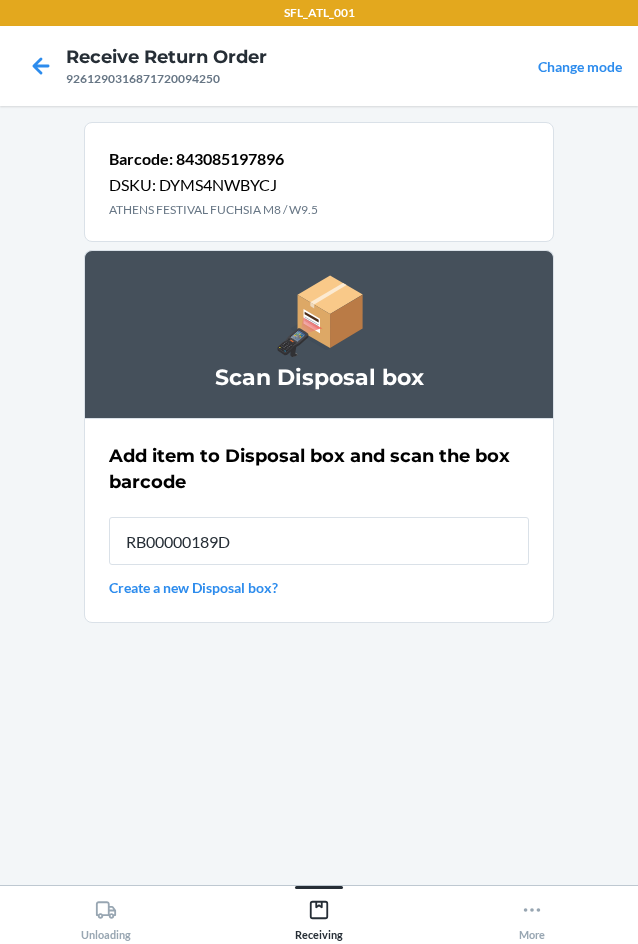 type on "RB00000189D" 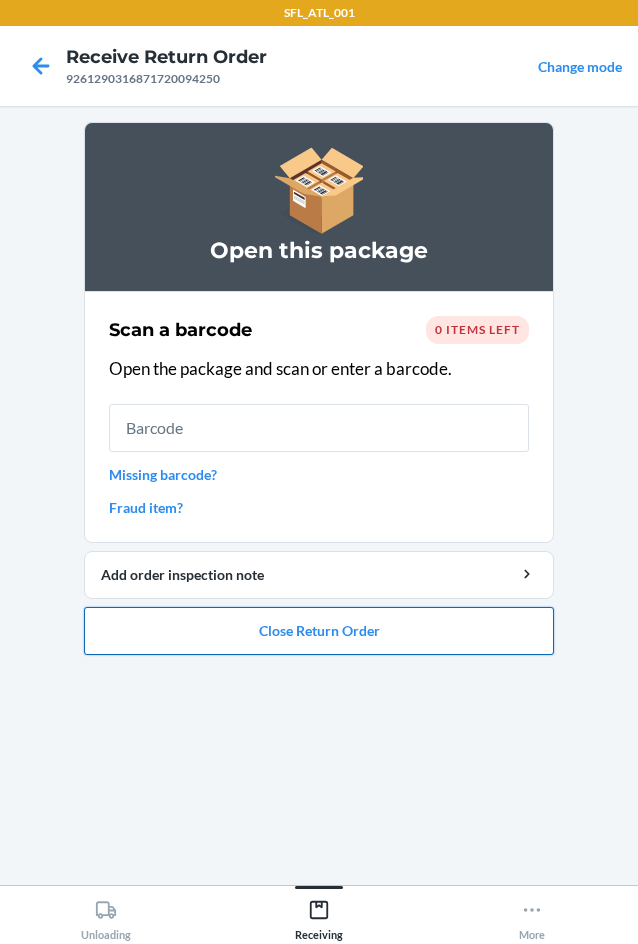 click on "Close Return Order" at bounding box center [319, 631] 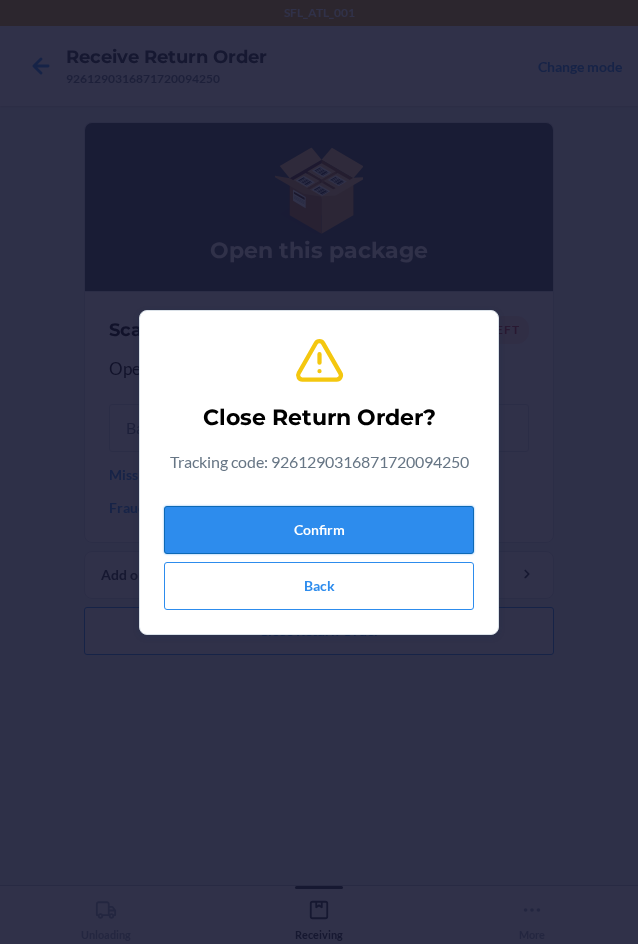 click on "Confirm" at bounding box center (319, 530) 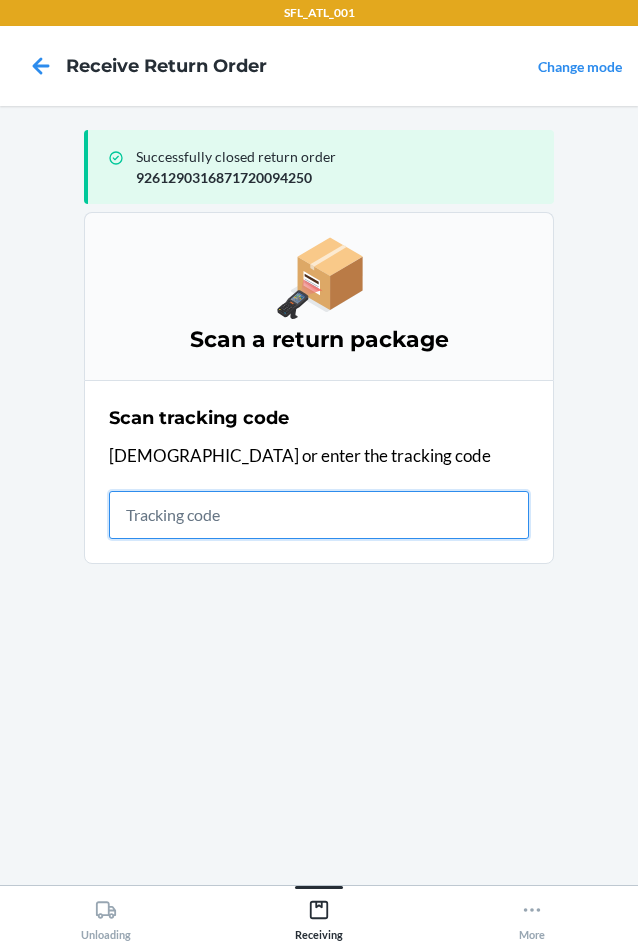 click at bounding box center (319, 515) 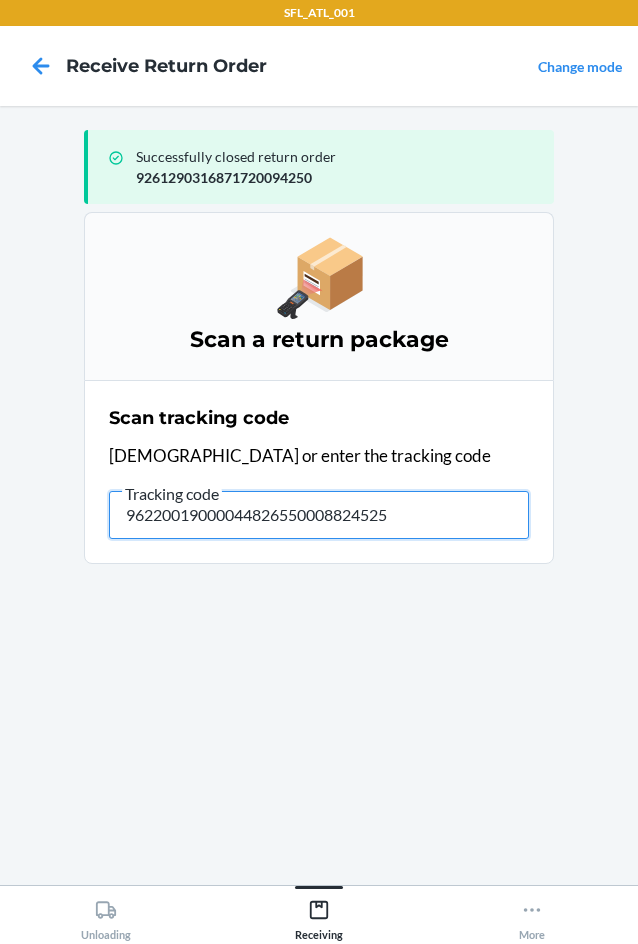 type on "962200190000448265500088245257" 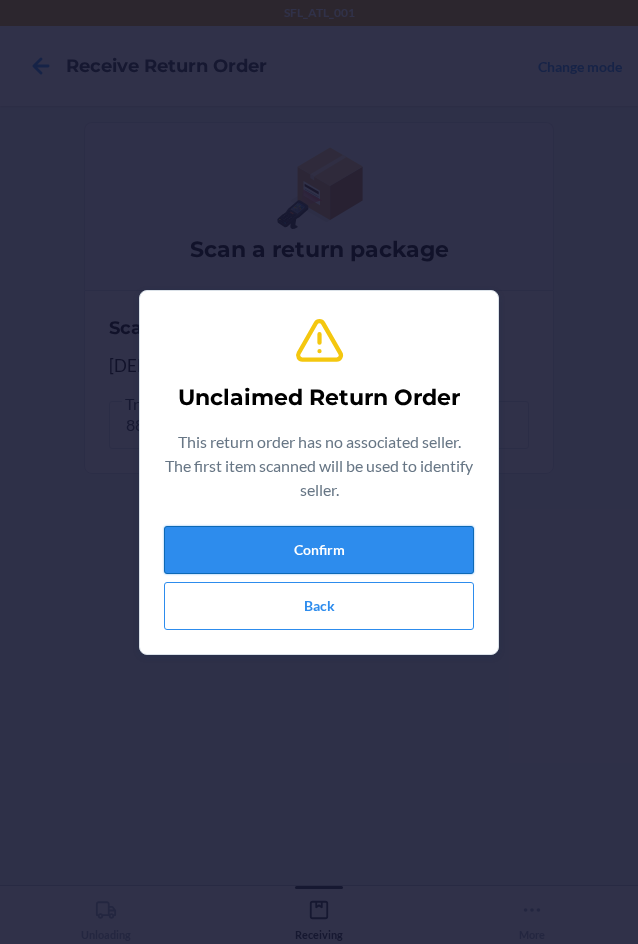 click on "Confirm" at bounding box center (319, 550) 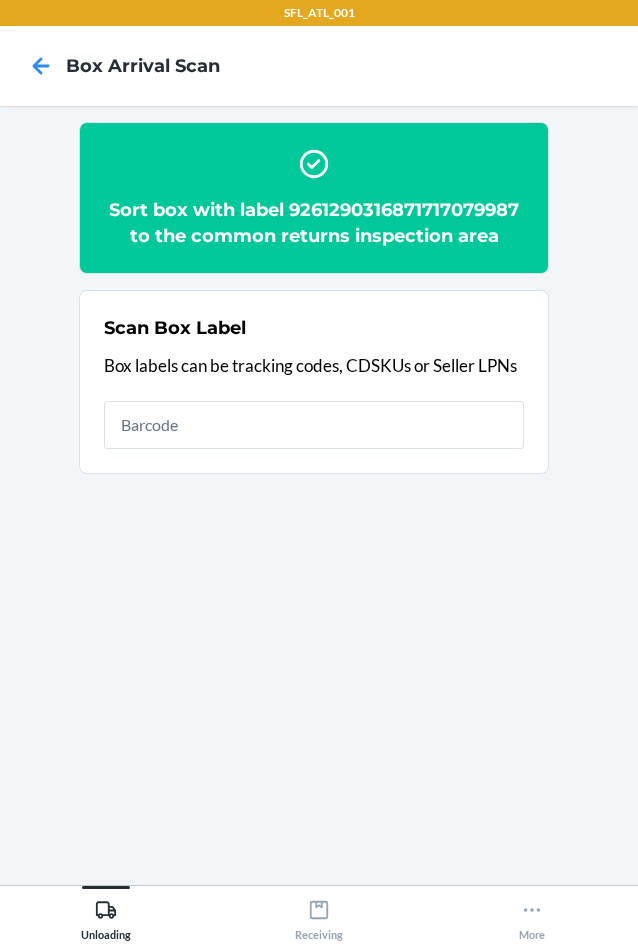scroll, scrollTop: 0, scrollLeft: 0, axis: both 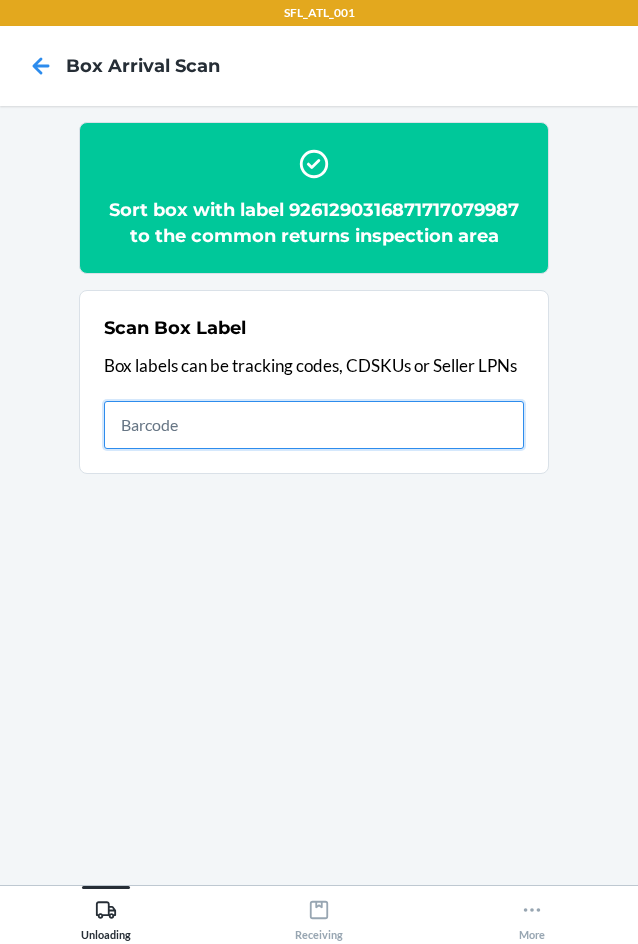 click at bounding box center [314, 425] 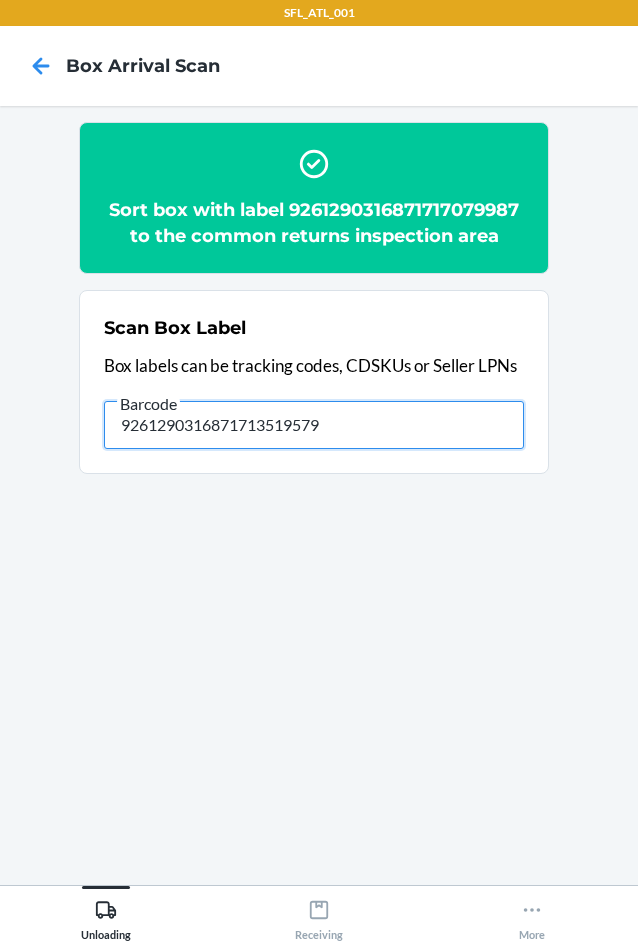 drag, startPoint x: 118, startPoint y: 425, endPoint x: 395, endPoint y: 446, distance: 277.7949 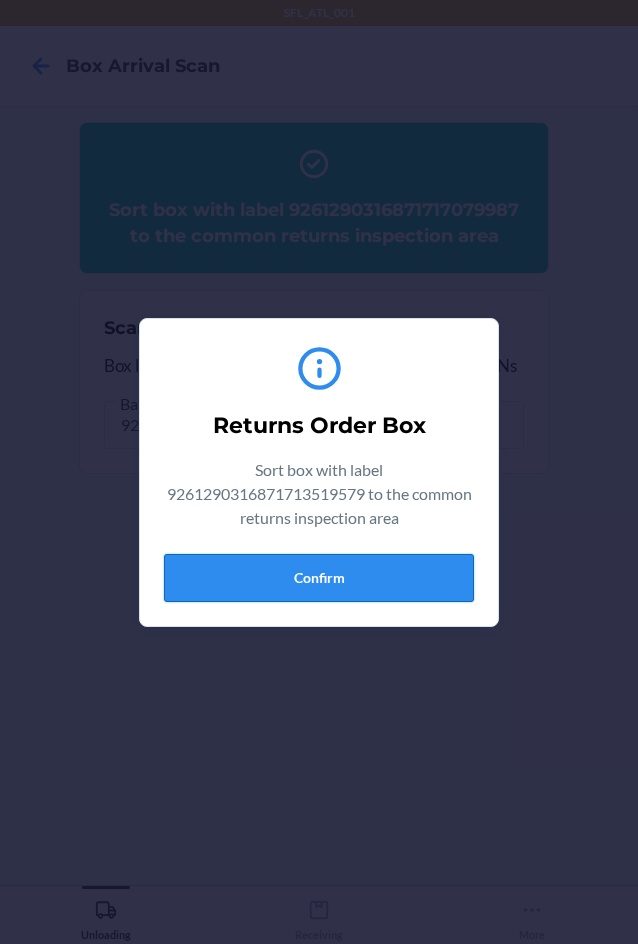 click on "Confirm" at bounding box center [319, 578] 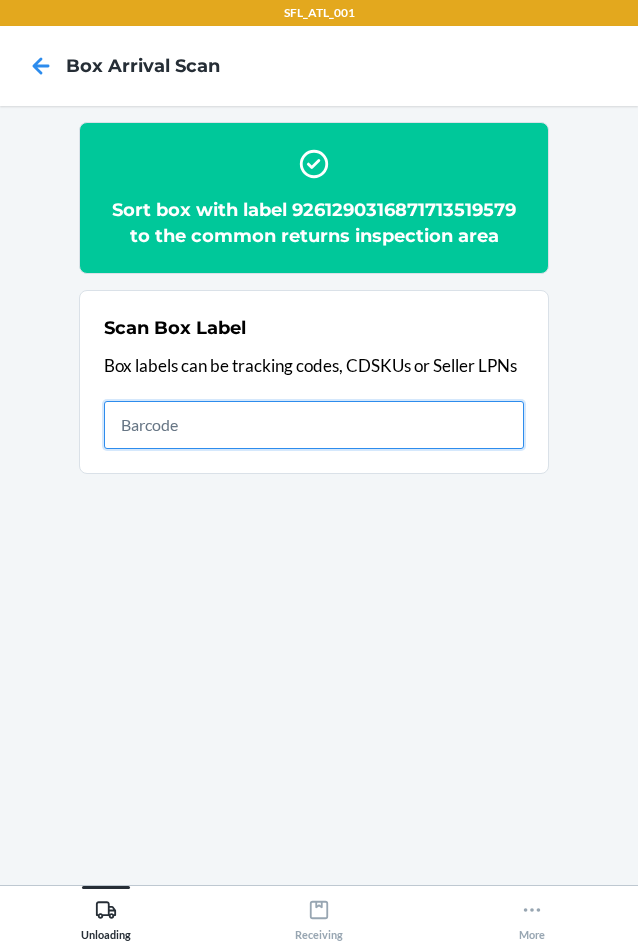 click at bounding box center (314, 425) 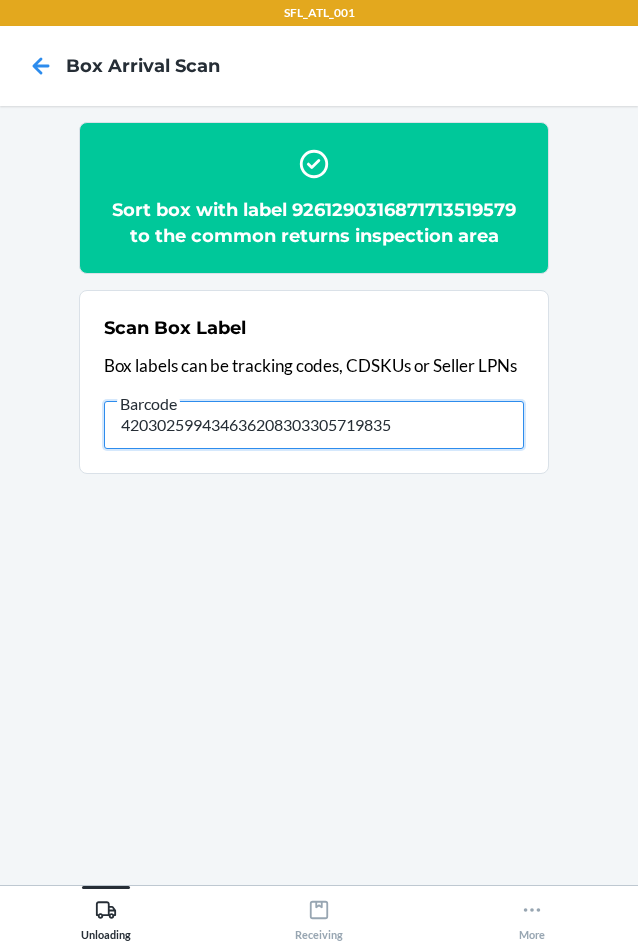 type on "420302599434636208303305719835" 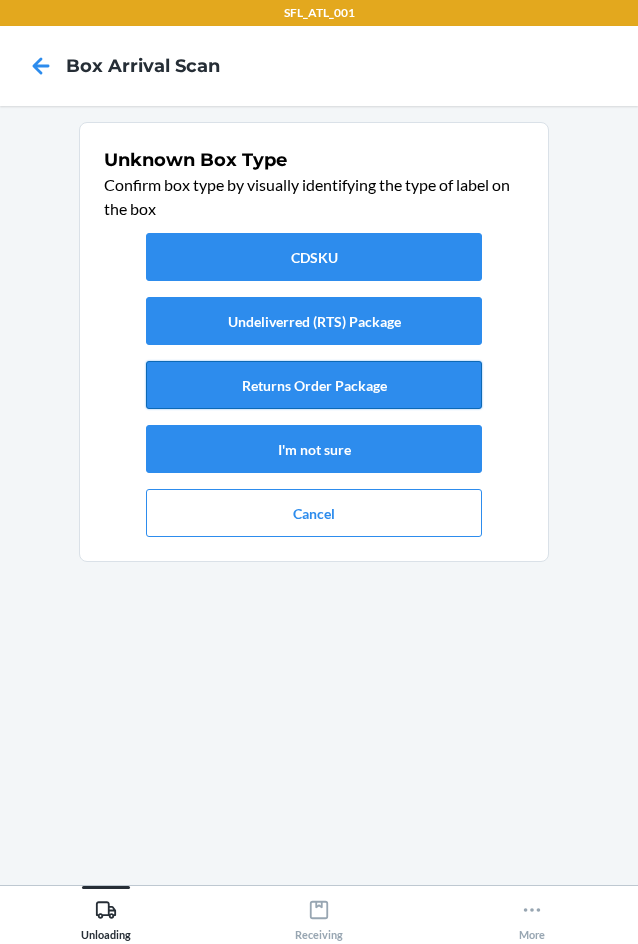 click on "Returns Order Package" at bounding box center (314, 385) 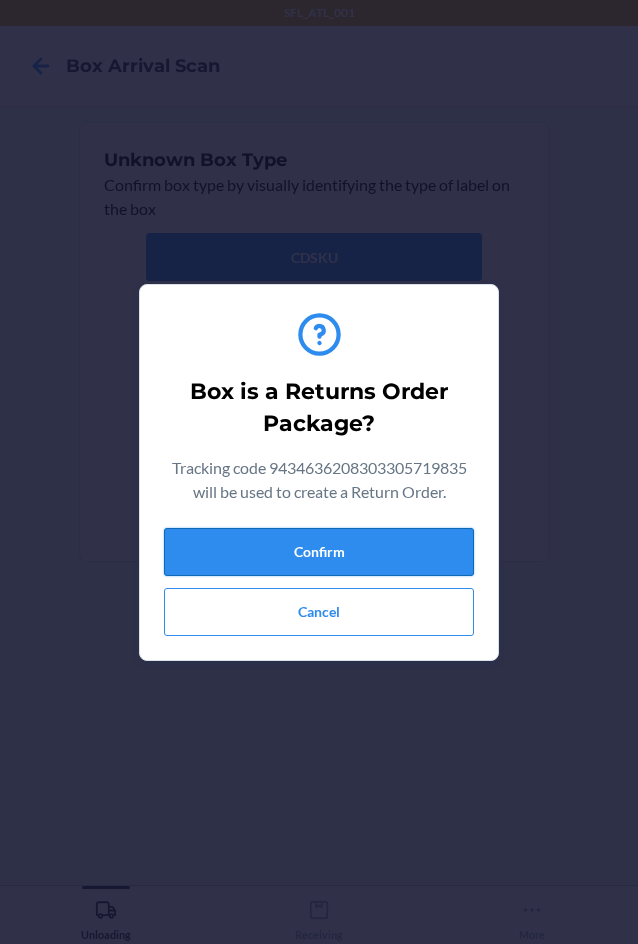 click on "Confirm" at bounding box center (319, 552) 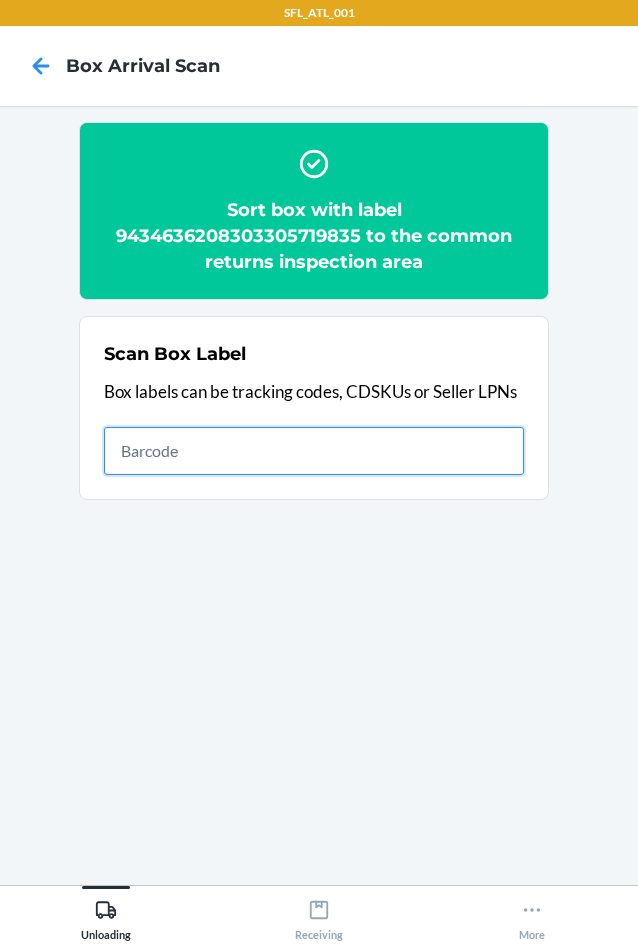 click at bounding box center (314, 451) 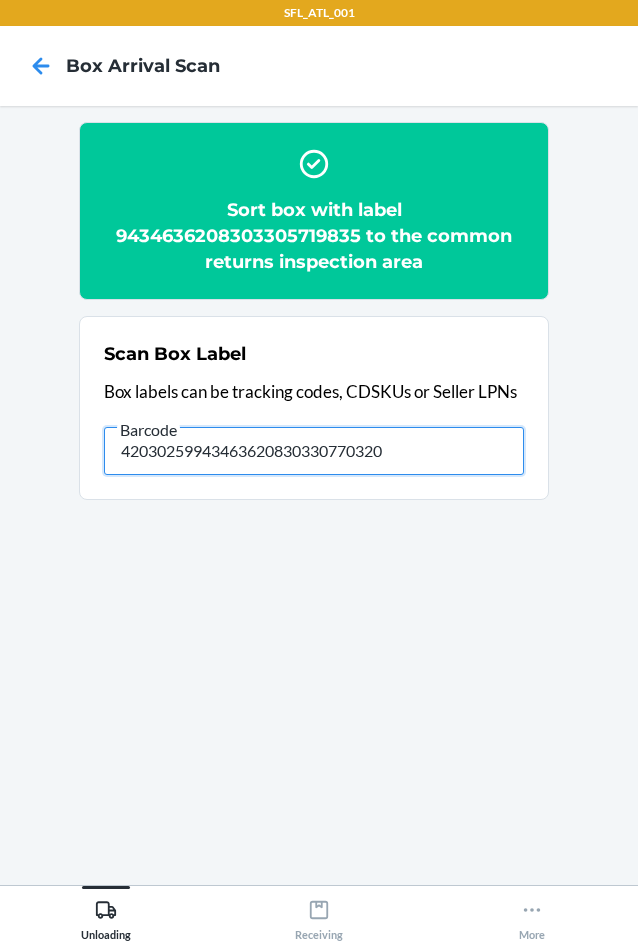 type on "420302599434636208303307703207" 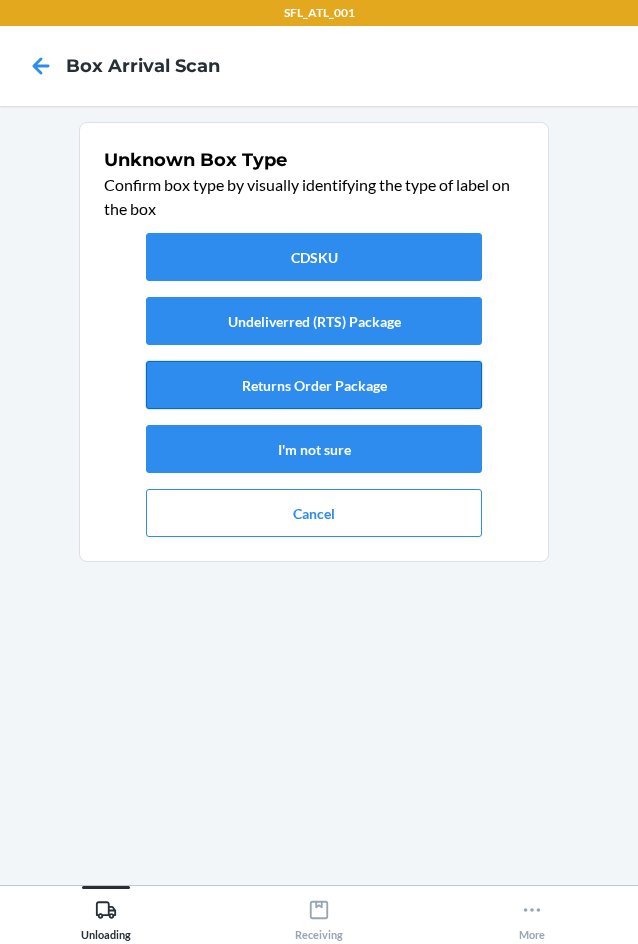 click on "Returns Order Package" at bounding box center (314, 385) 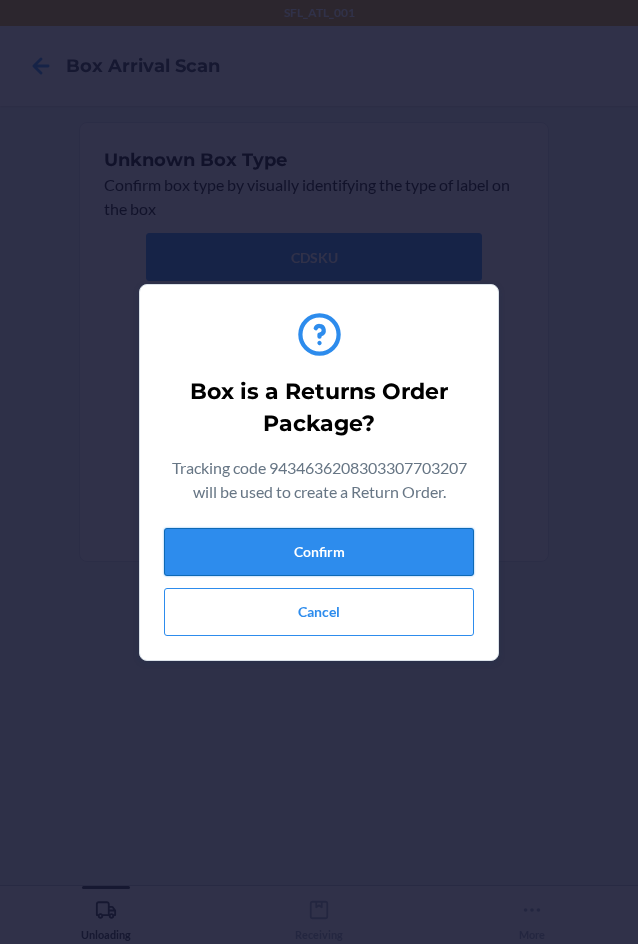 click on "Confirm" at bounding box center (319, 552) 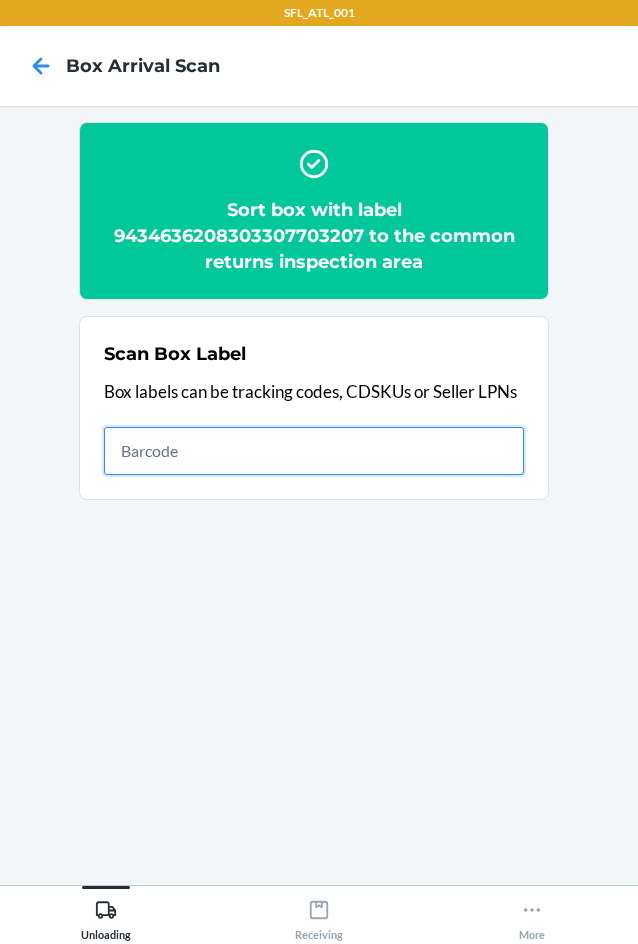 click at bounding box center (314, 451) 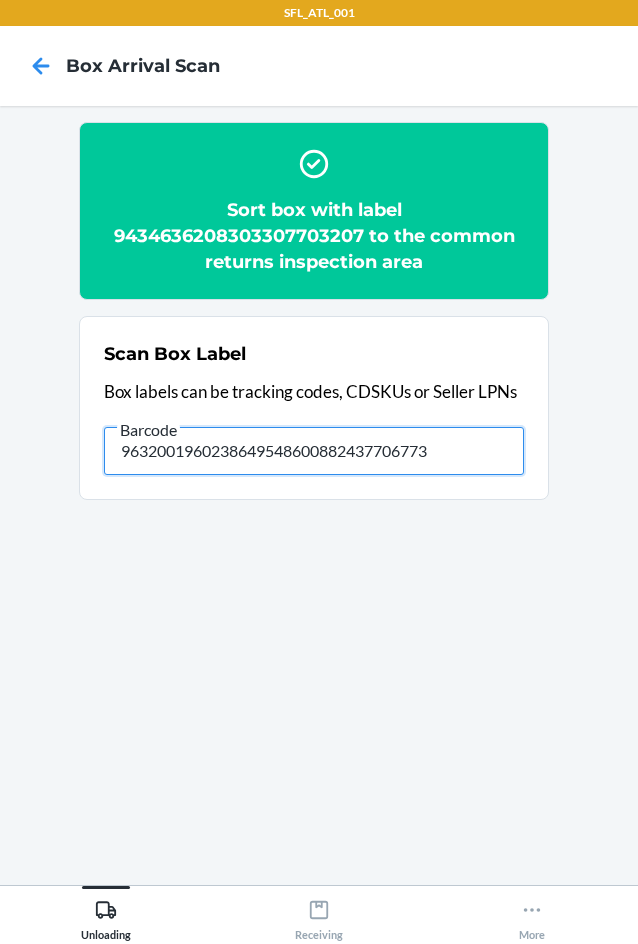 type on "9632001960238649548600882437706773" 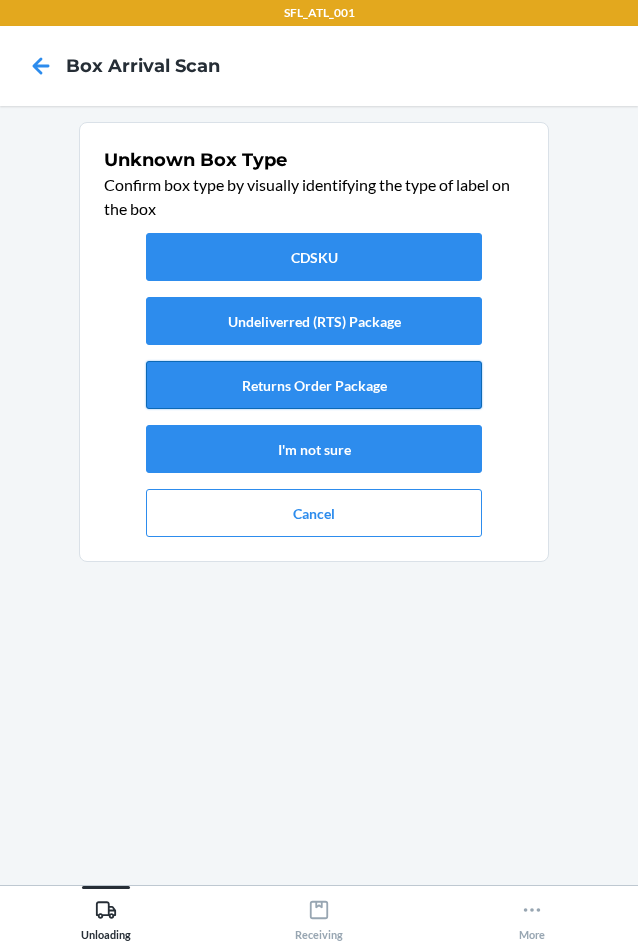 click on "Returns Order Package" at bounding box center (314, 385) 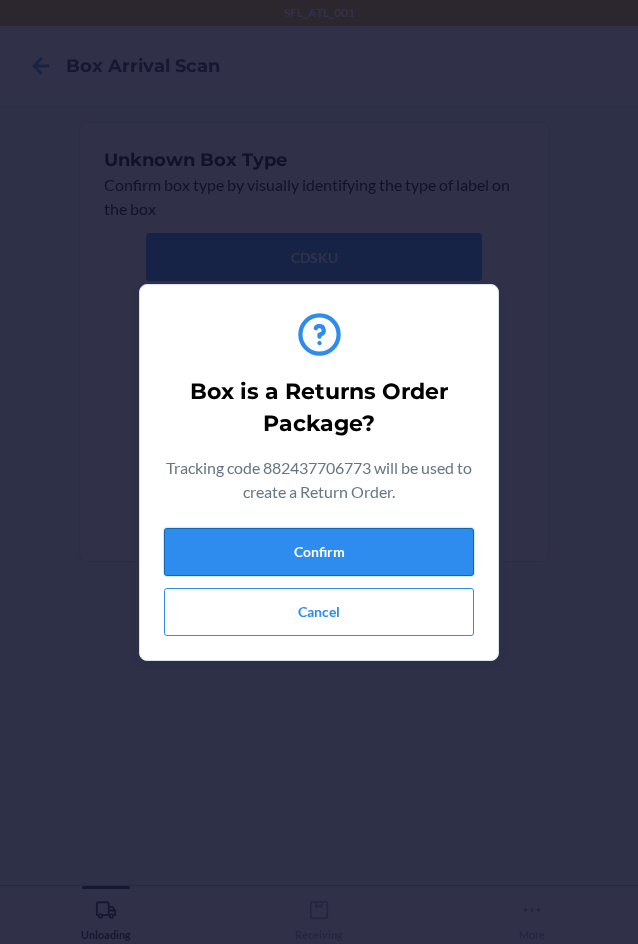 click on "Confirm" at bounding box center (319, 552) 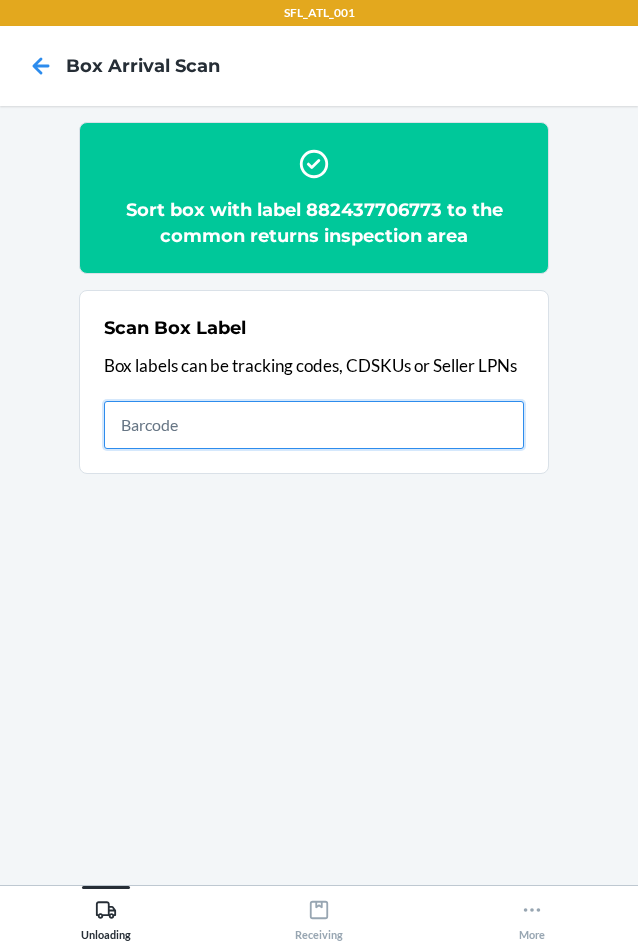 click at bounding box center [314, 425] 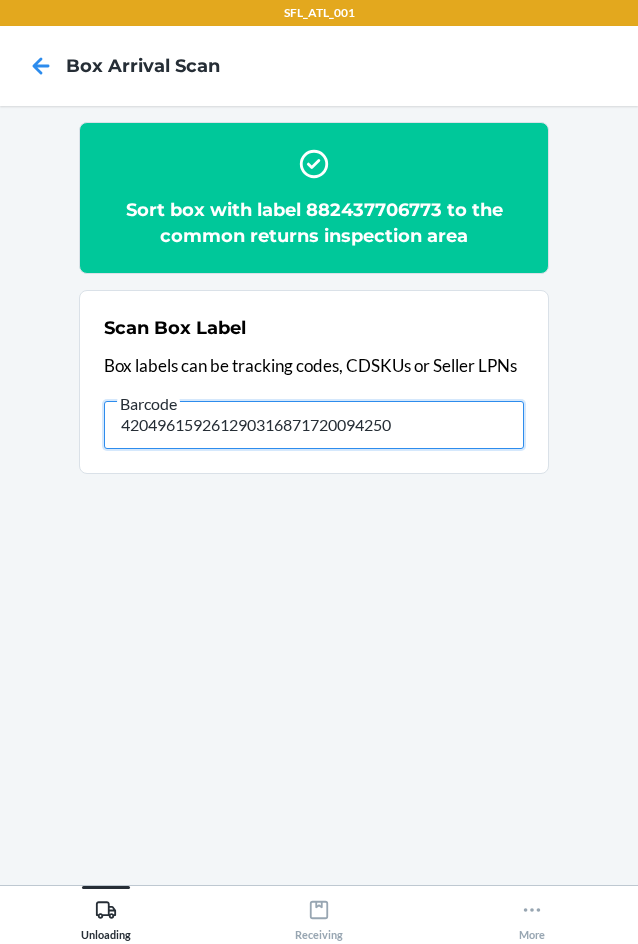 type on "420496159261290316871720094250" 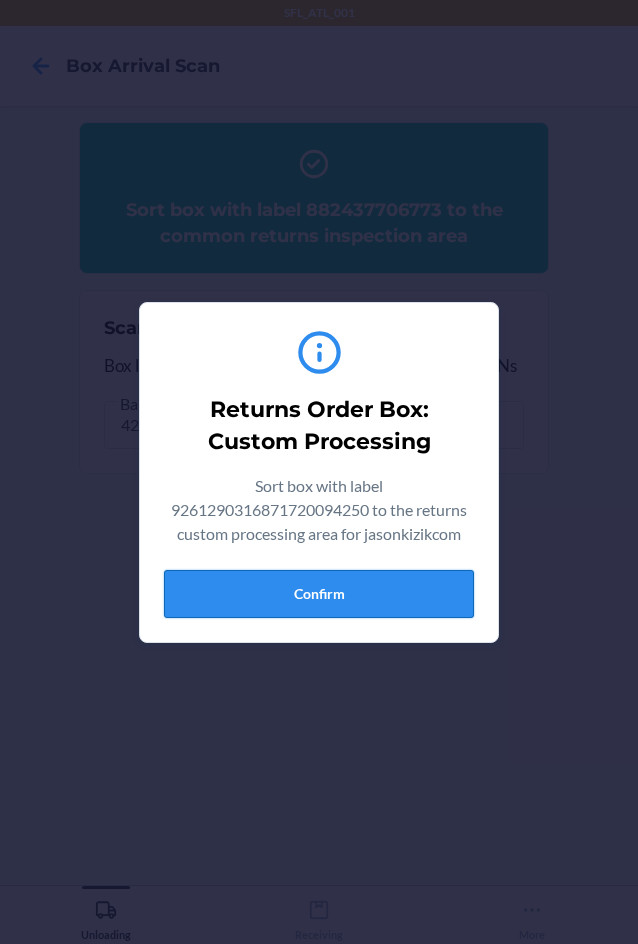click on "Confirm" at bounding box center (319, 594) 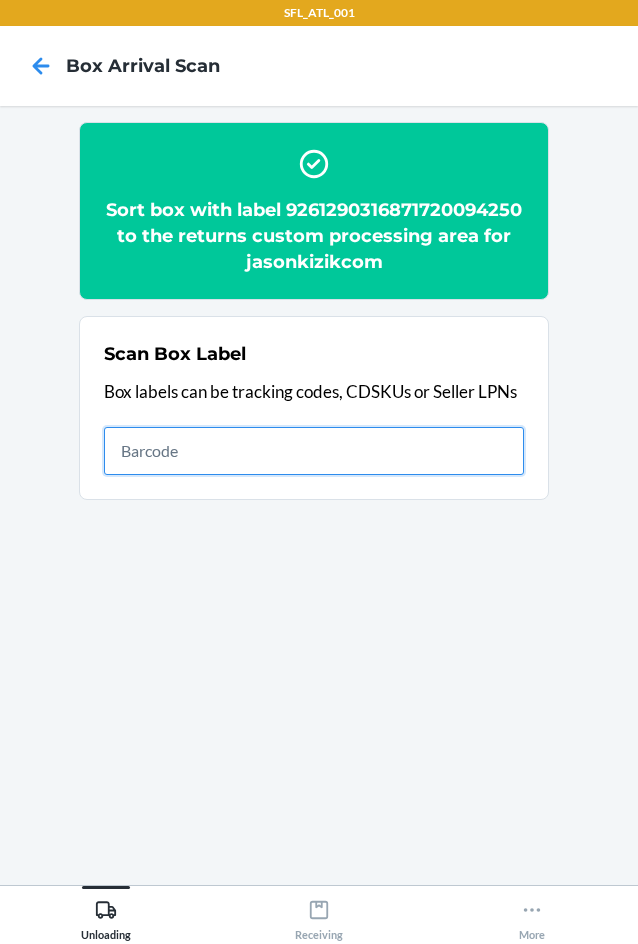 click at bounding box center (314, 451) 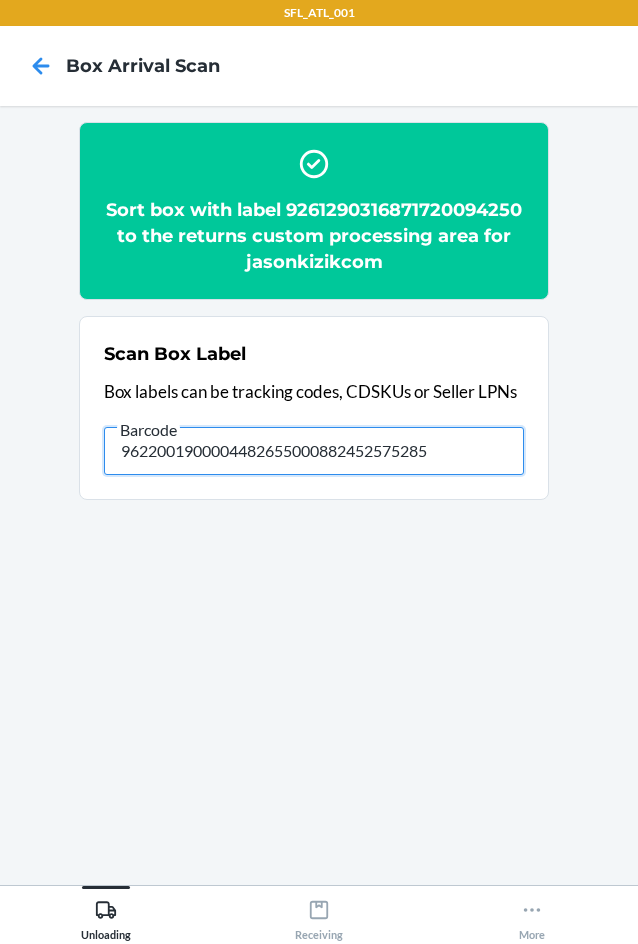 type on "9622001900004482655000882452575285" 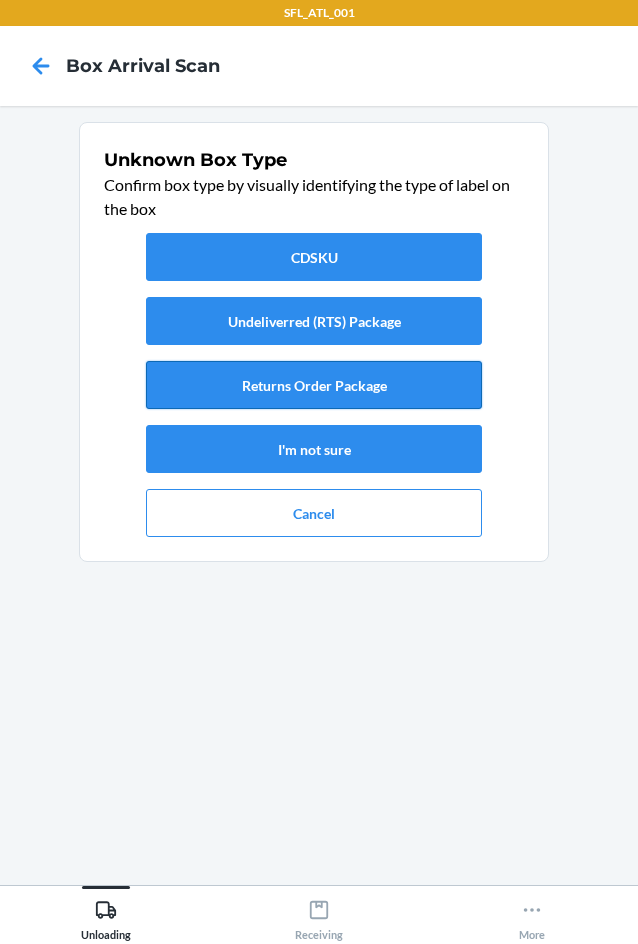 click on "Returns Order Package" at bounding box center [314, 385] 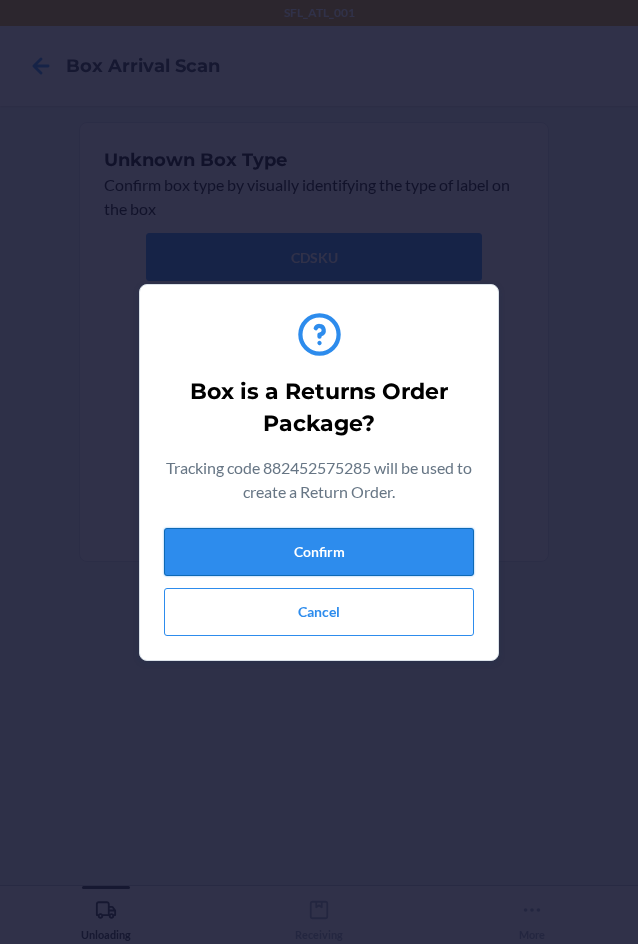 click on "Confirm" at bounding box center [319, 552] 